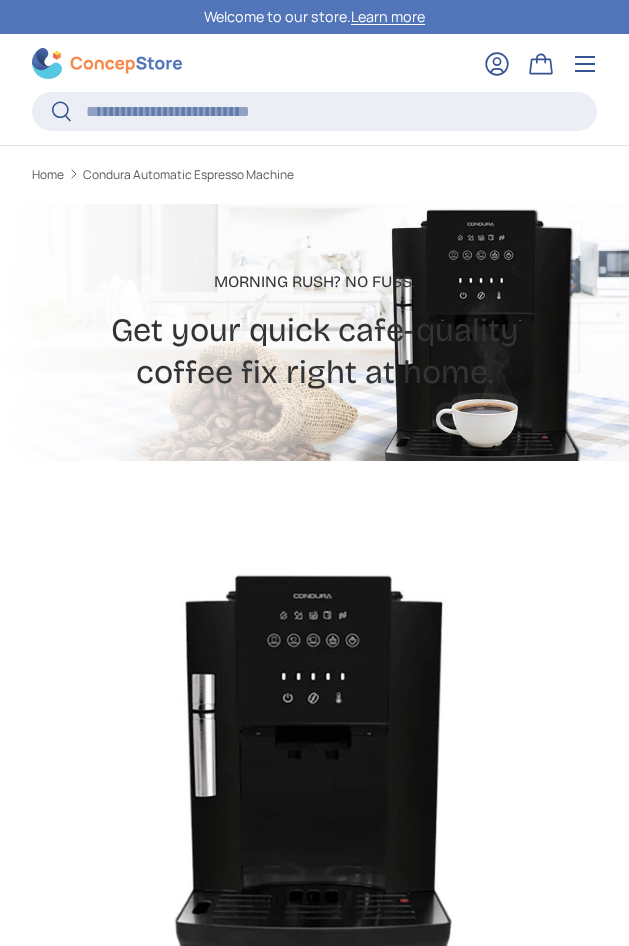 scroll, scrollTop: 0, scrollLeft: 0, axis: both 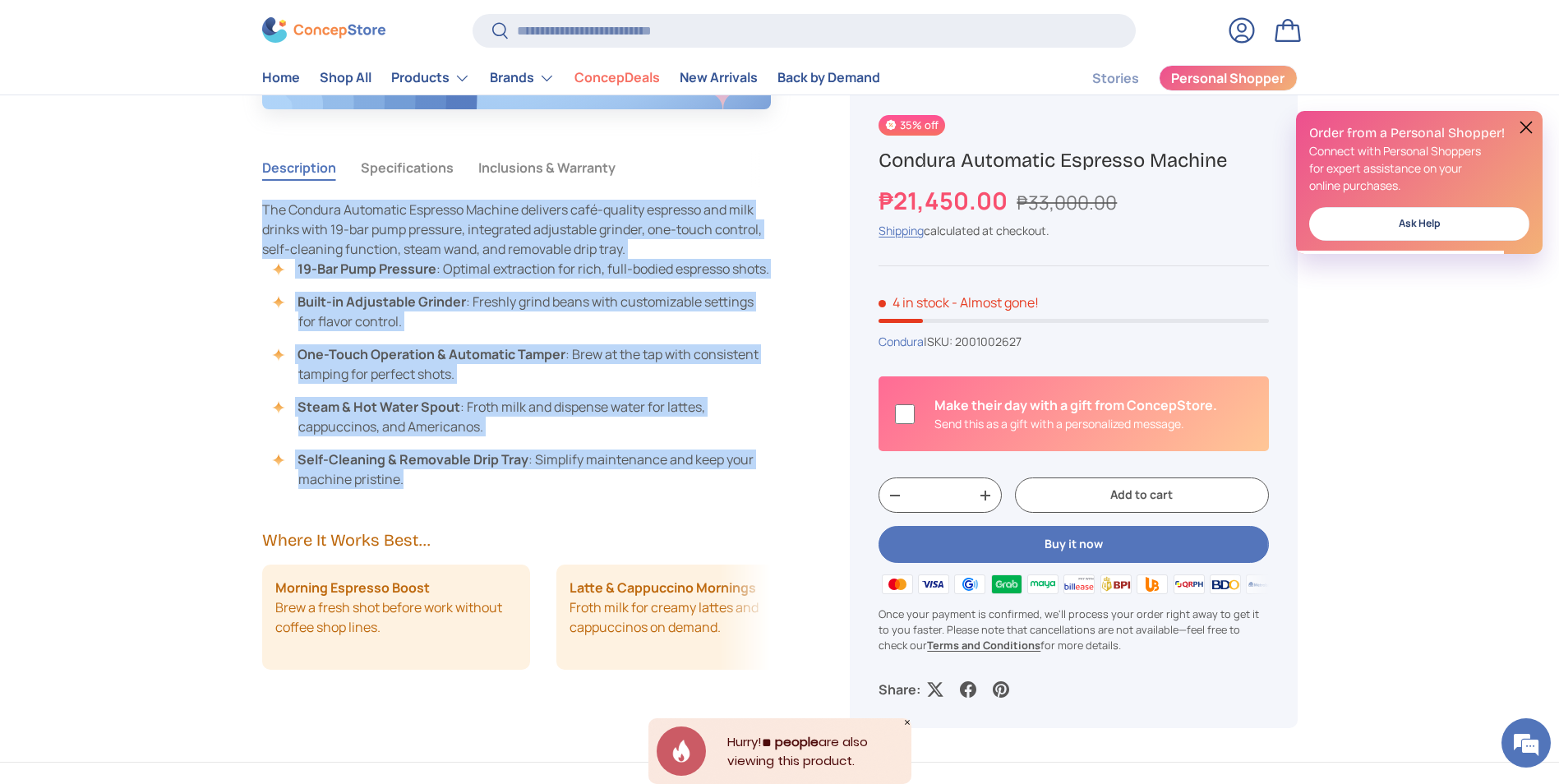 drag, startPoint x: 262, startPoint y: 207, endPoint x: 429, endPoint y: 502, distance: 338.98968 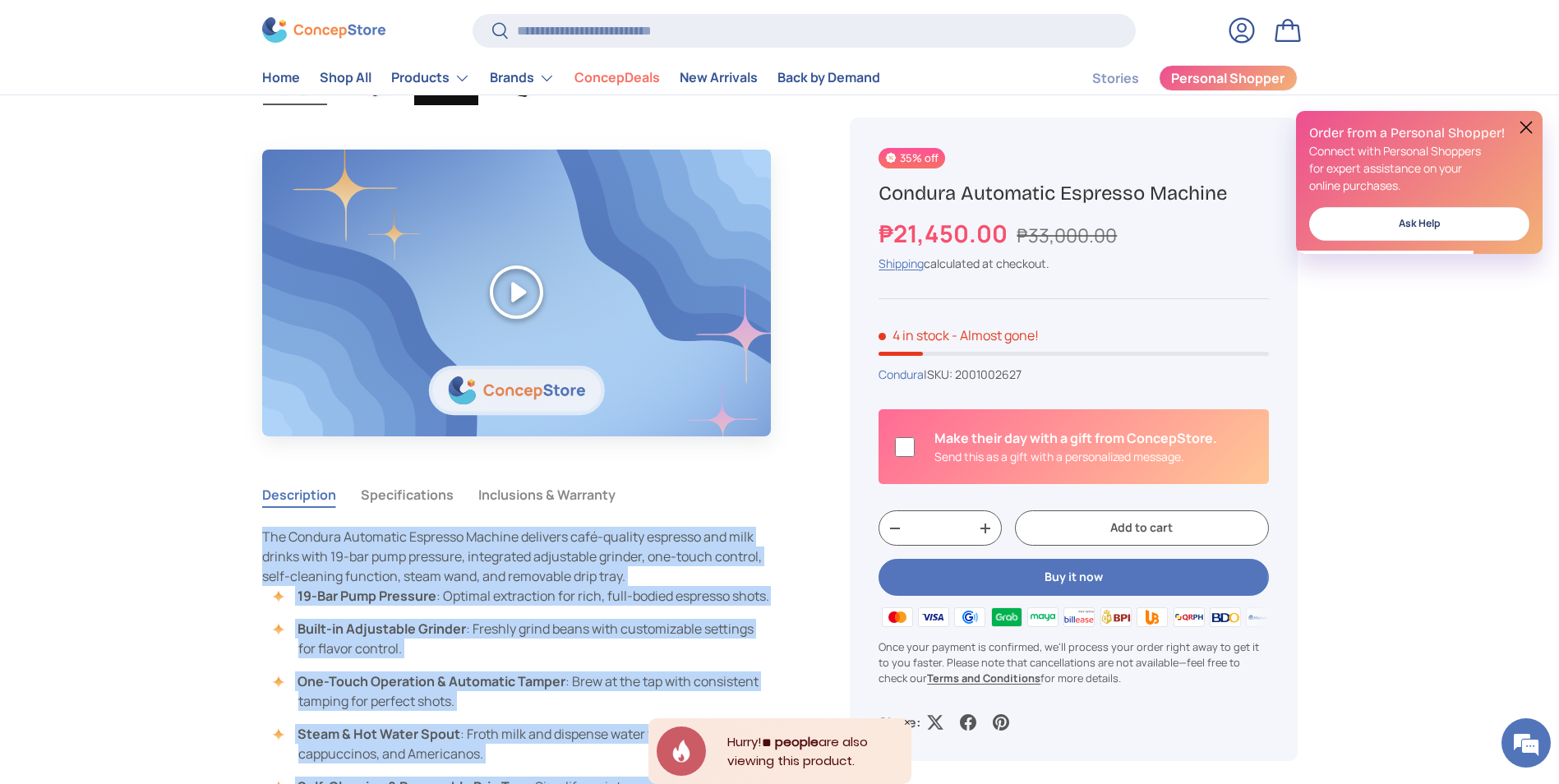 scroll, scrollTop: 1101, scrollLeft: 0, axis: vertical 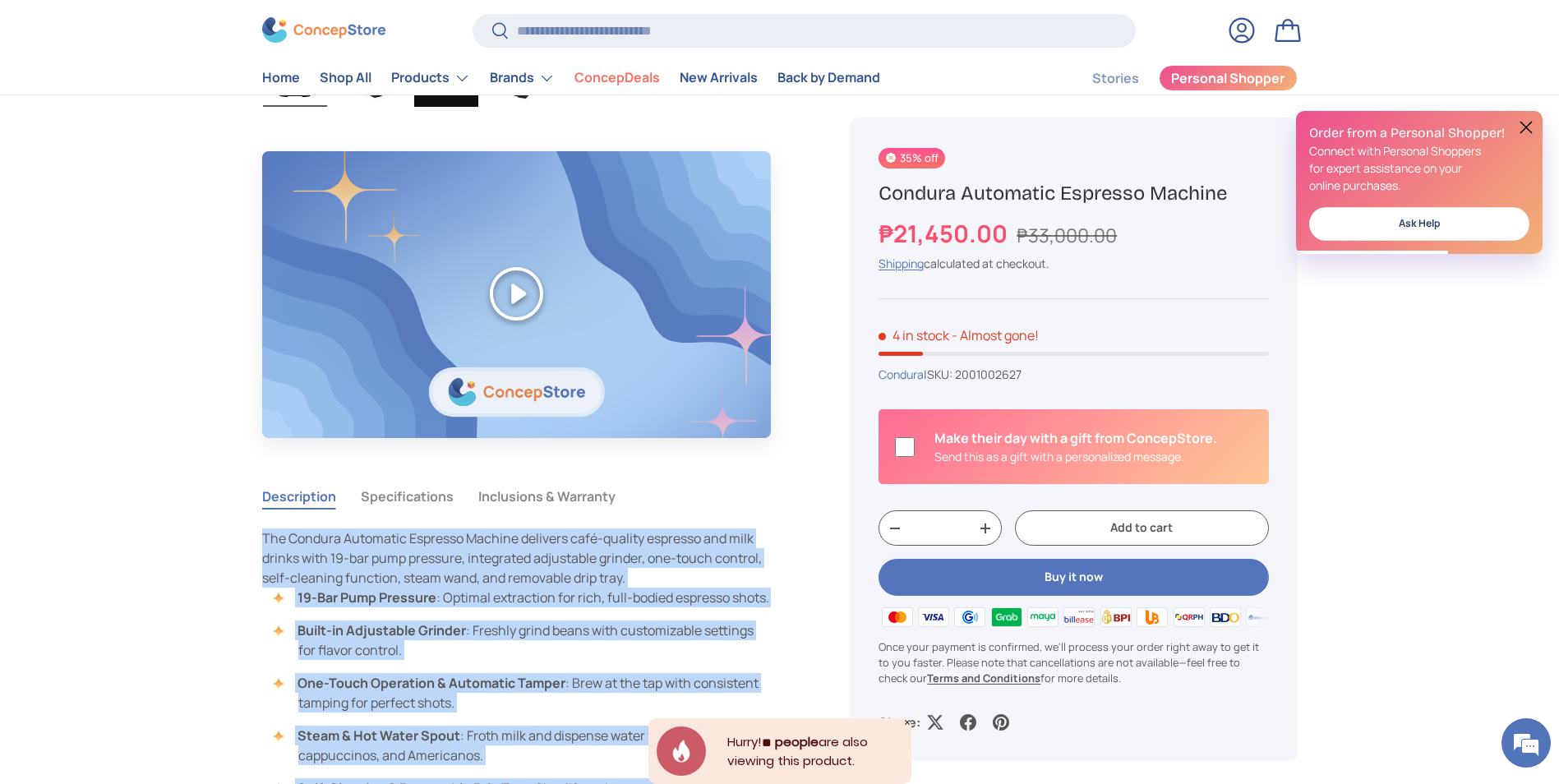 click on "Specifications" at bounding box center [407, 496] 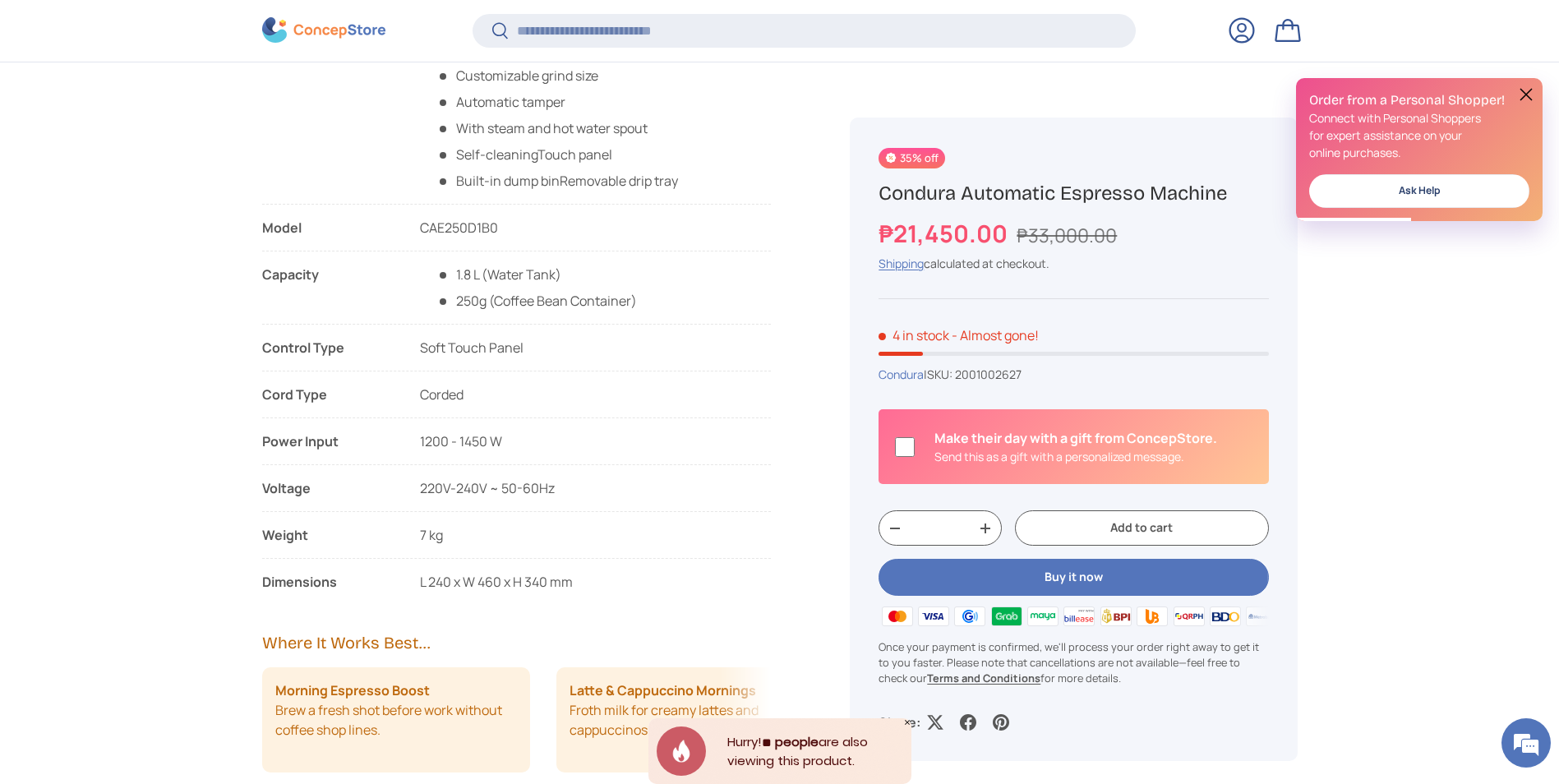 scroll, scrollTop: 1672, scrollLeft: 0, axis: vertical 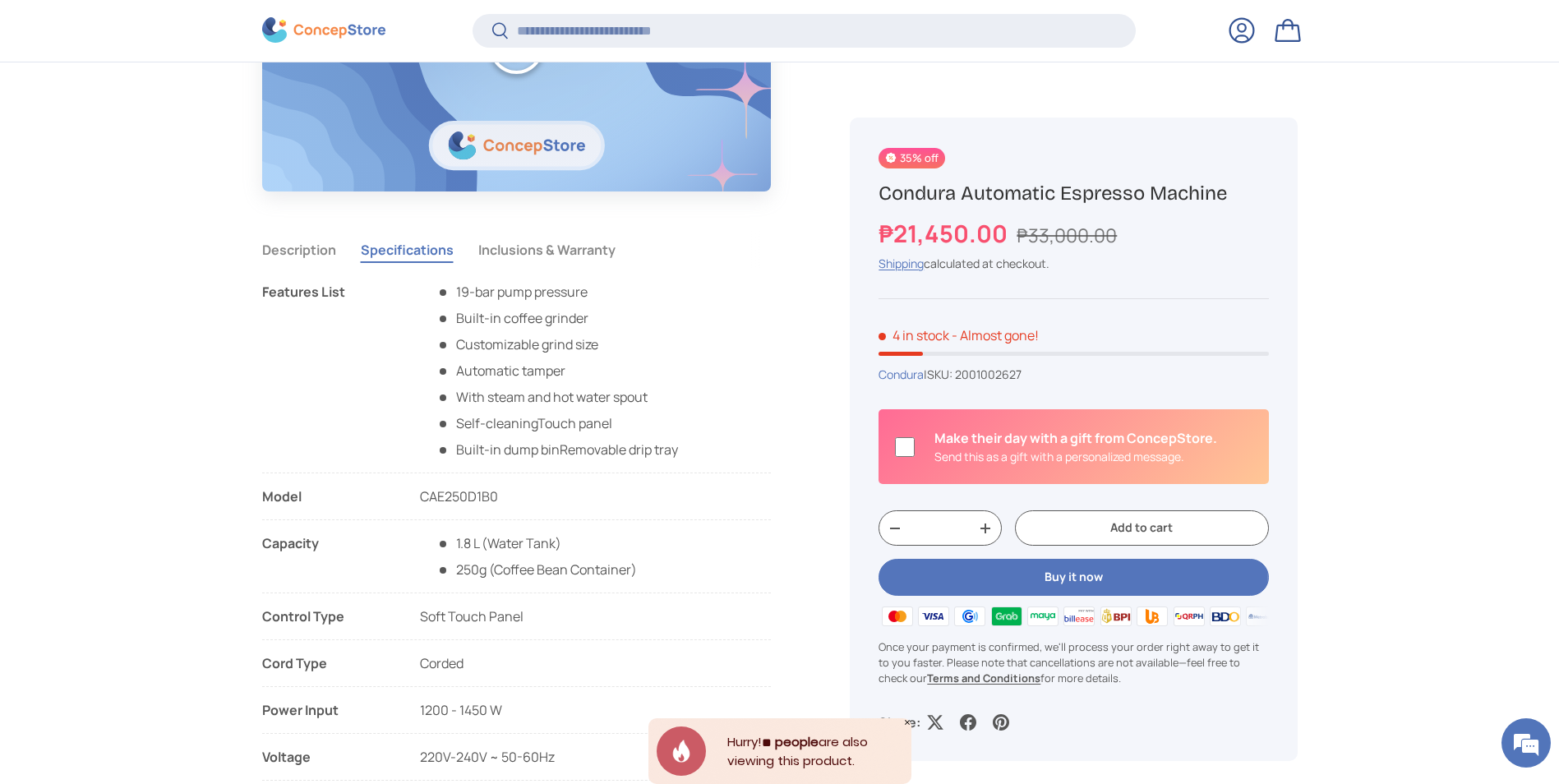 click on "Description" at bounding box center [299, 250] 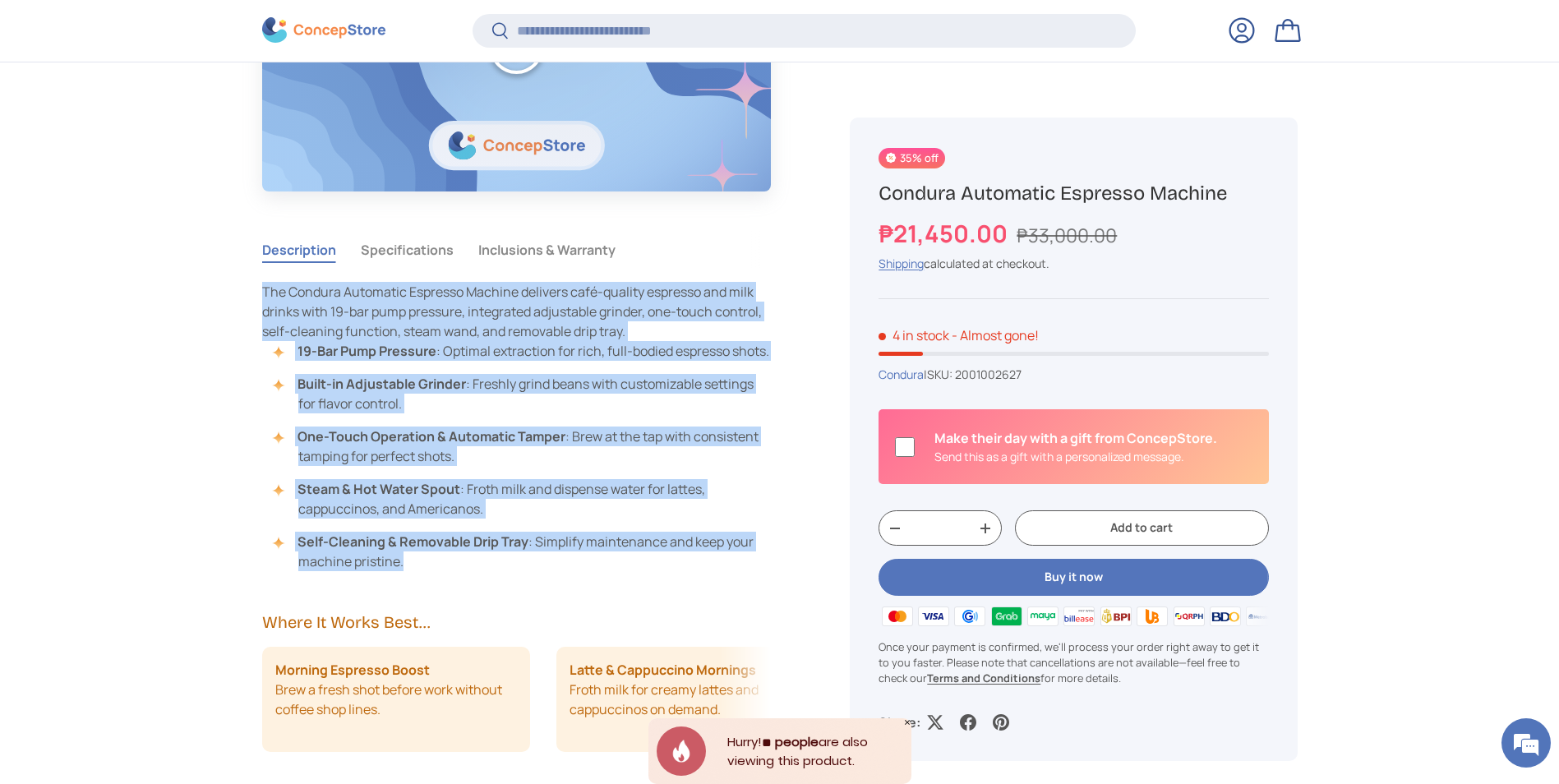 click on "The Condura Automatic Espresso Machine delivers café-quality espresso and milk drinks with 19-bar pump pressure, integrated adjustable grinder, one-touch control, self-cleaning function, steam wand, and removable drip tray." at bounding box center (512, 311) 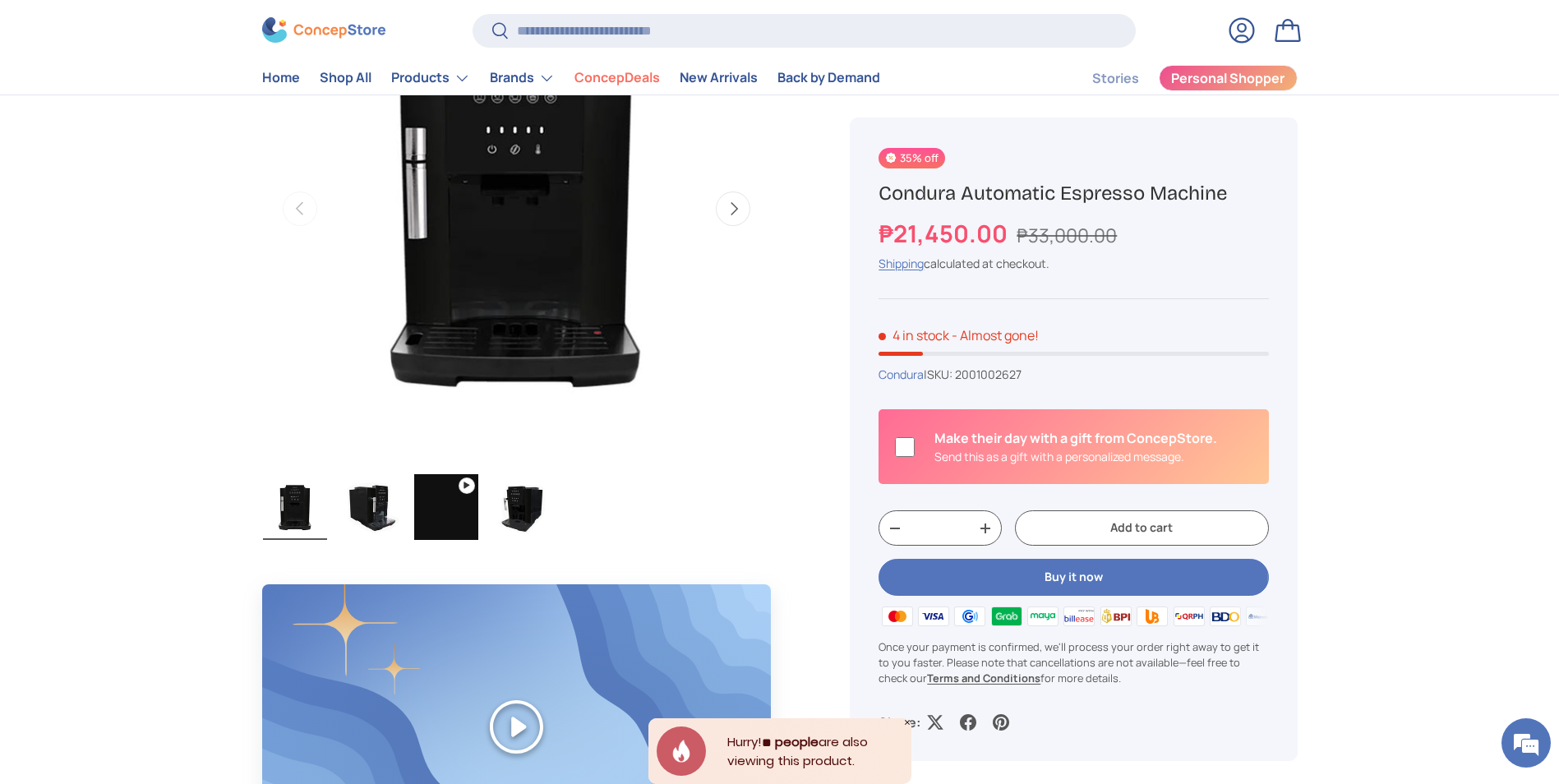 scroll, scrollTop: 525, scrollLeft: 0, axis: vertical 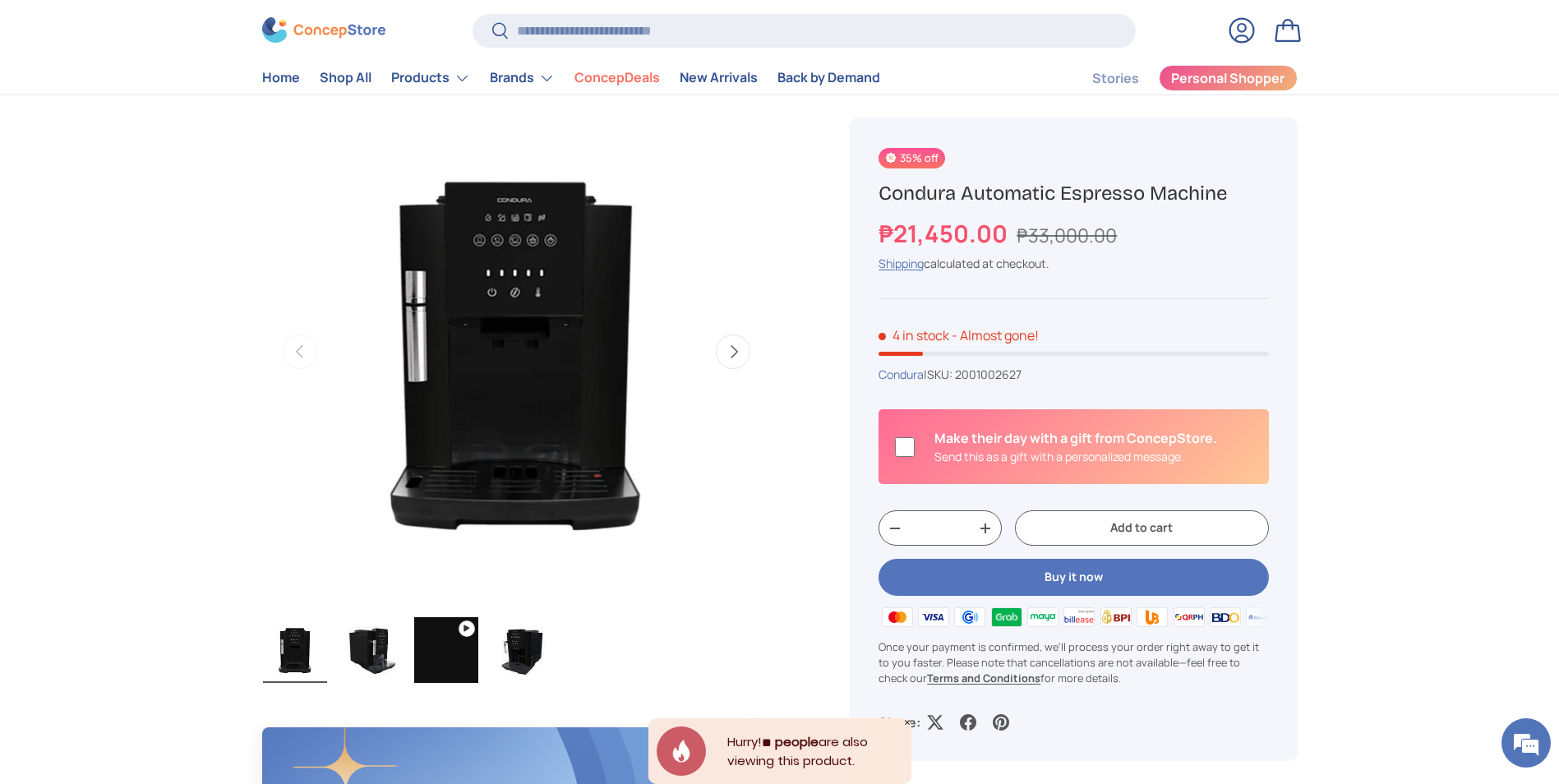 drag, startPoint x: 882, startPoint y: 189, endPoint x: 1232, endPoint y: 189, distance: 350 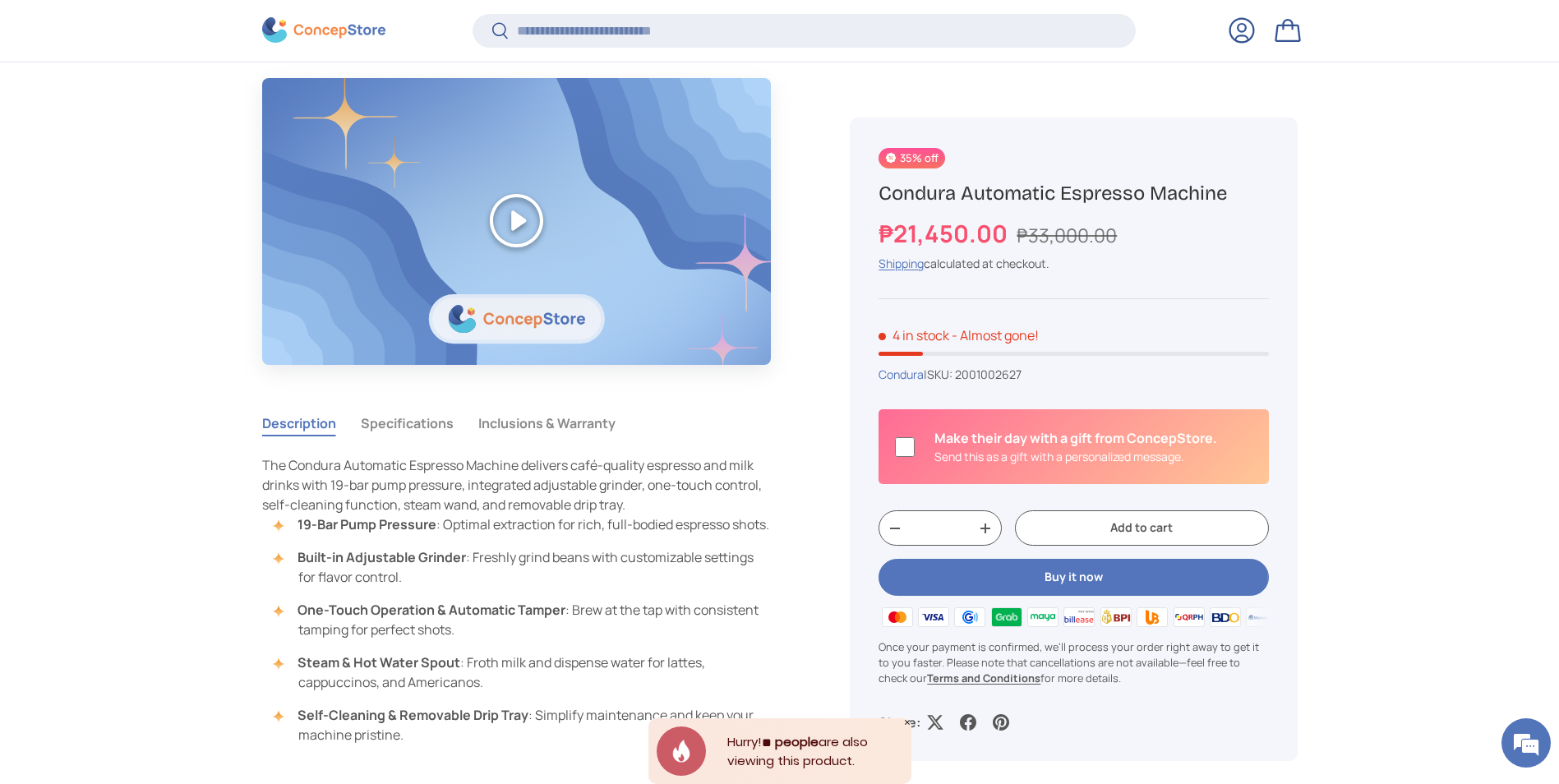 scroll, scrollTop: 1344, scrollLeft: 0, axis: vertical 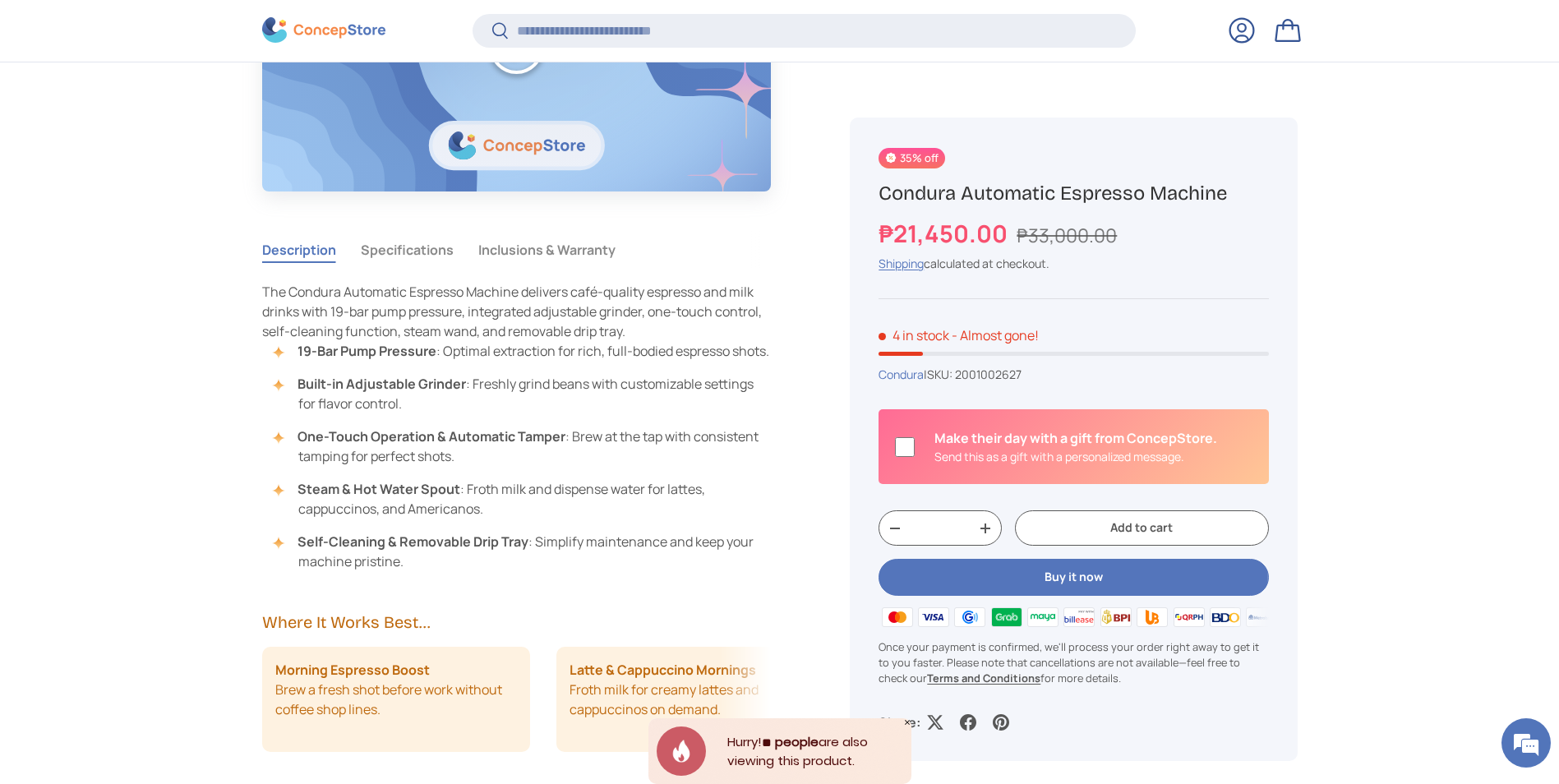 click on "Specifications" at bounding box center [407, 250] 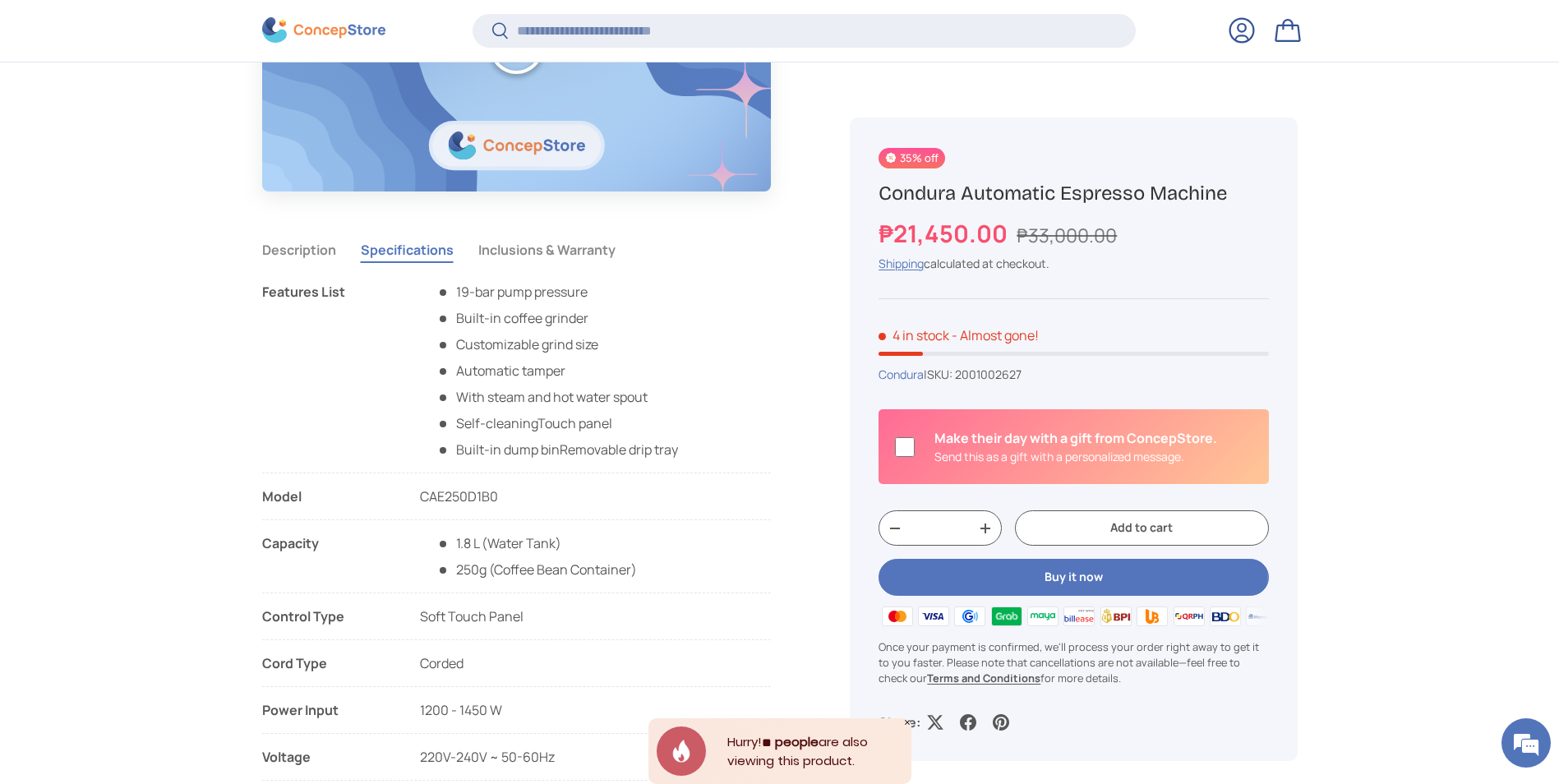 drag, startPoint x: 256, startPoint y: 293, endPoint x: 267, endPoint y: 286, distance: 13.038405 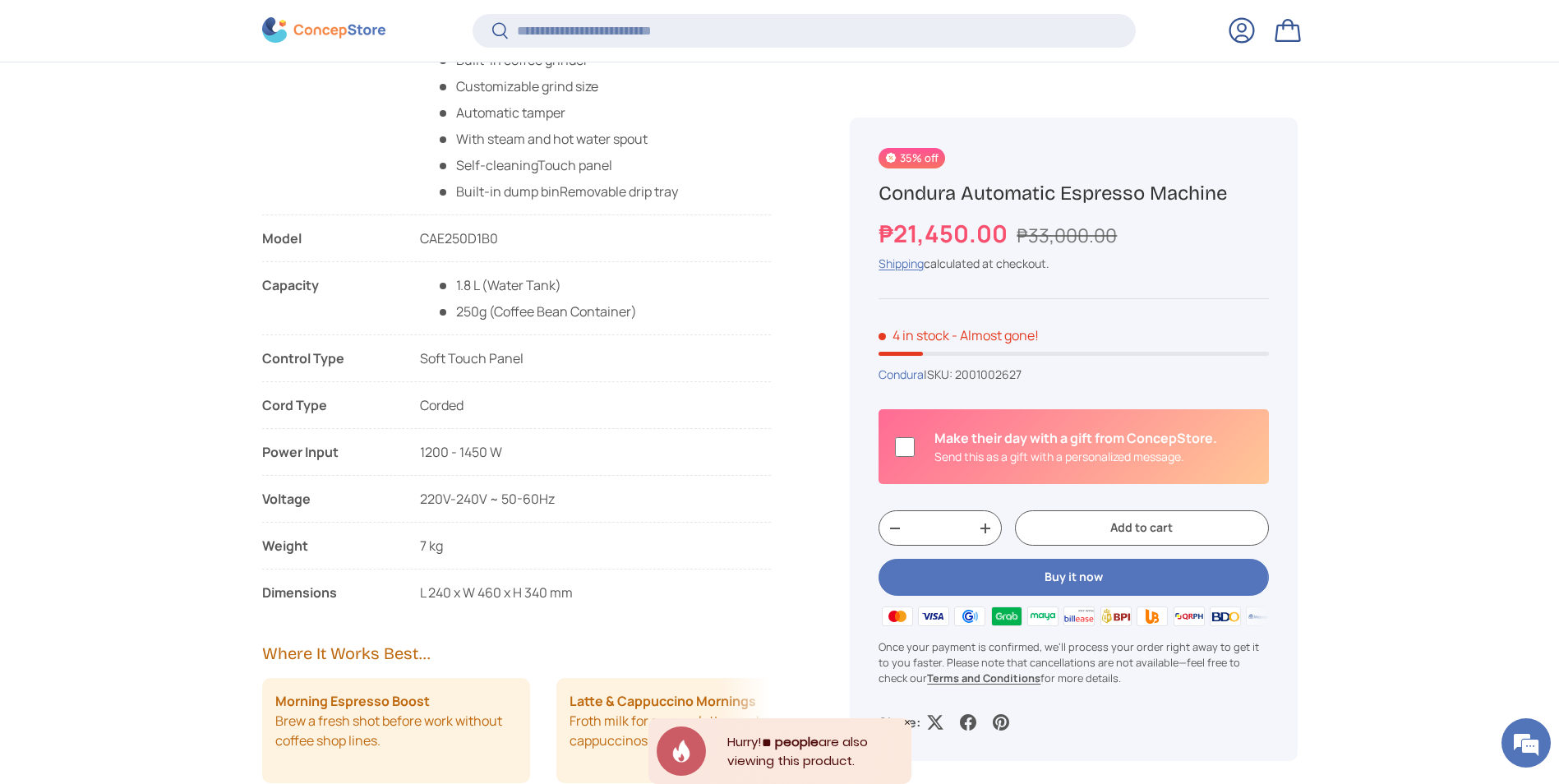 scroll, scrollTop: 1755, scrollLeft: 0, axis: vertical 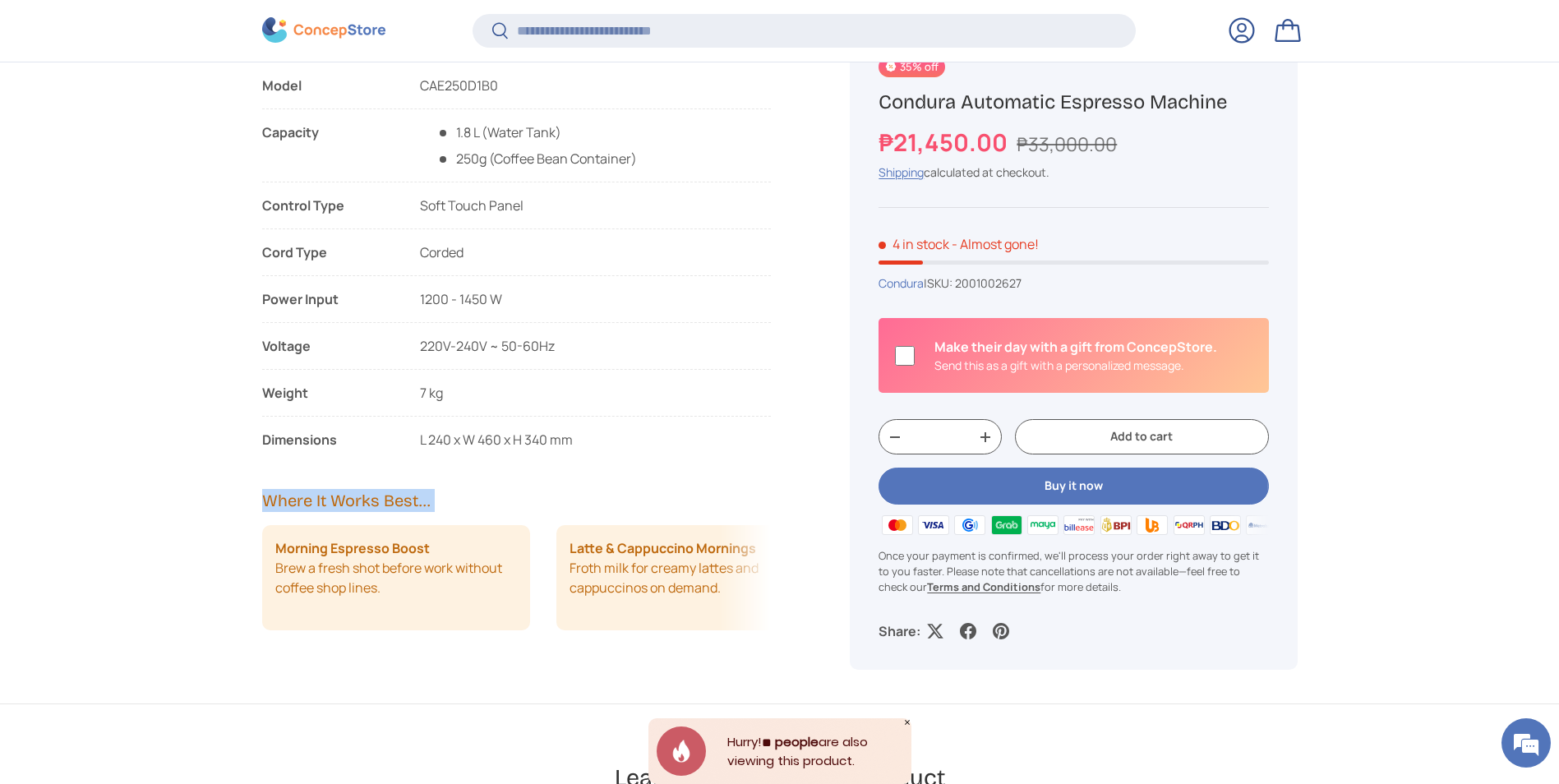 drag, startPoint x: 579, startPoint y: 440, endPoint x: 259, endPoint y: 85, distance: 477.93828 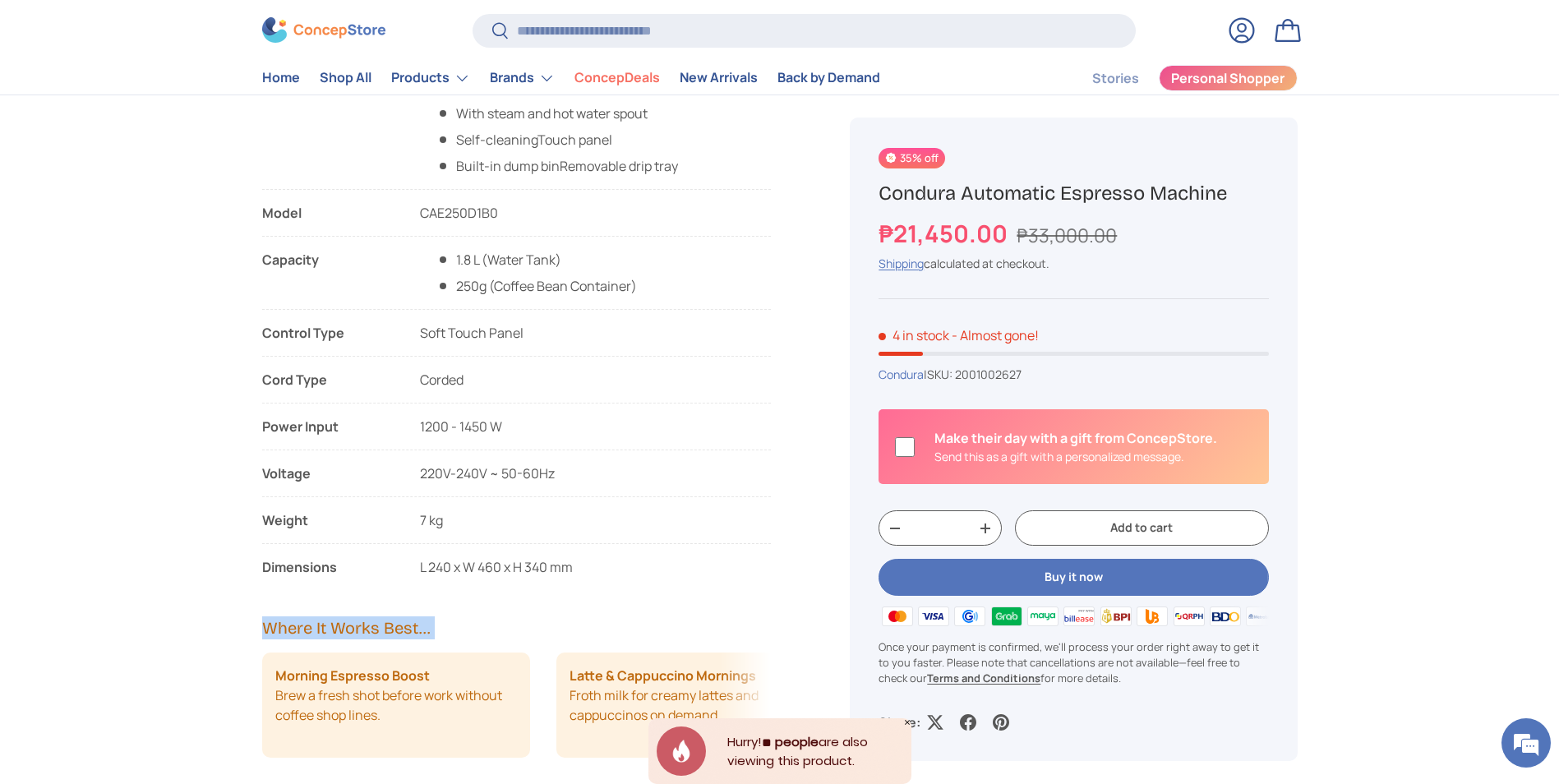 scroll, scrollTop: 1511, scrollLeft: 0, axis: vertical 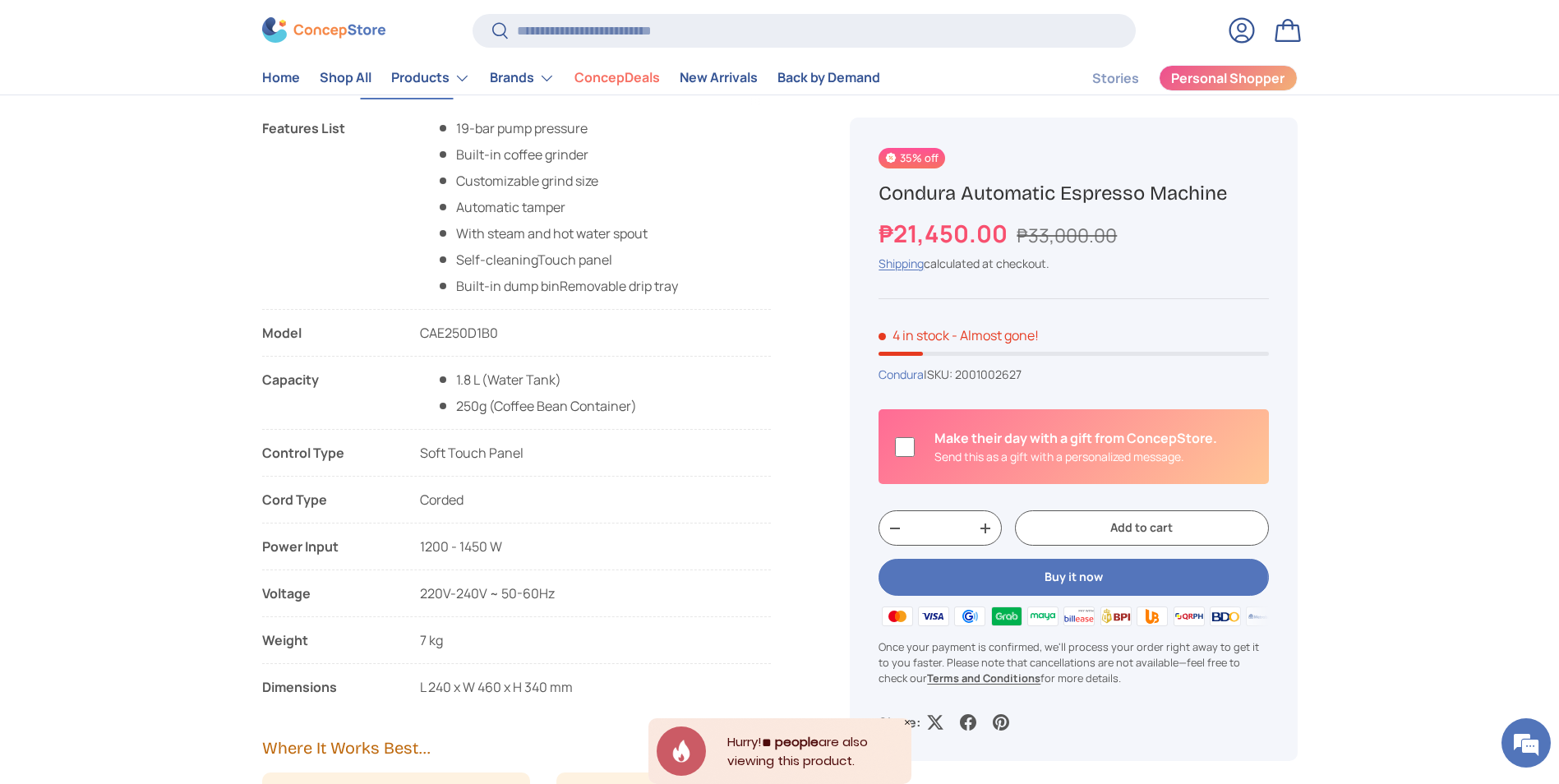 click on "Model
CAE250D1B0" at bounding box center [517, 339] 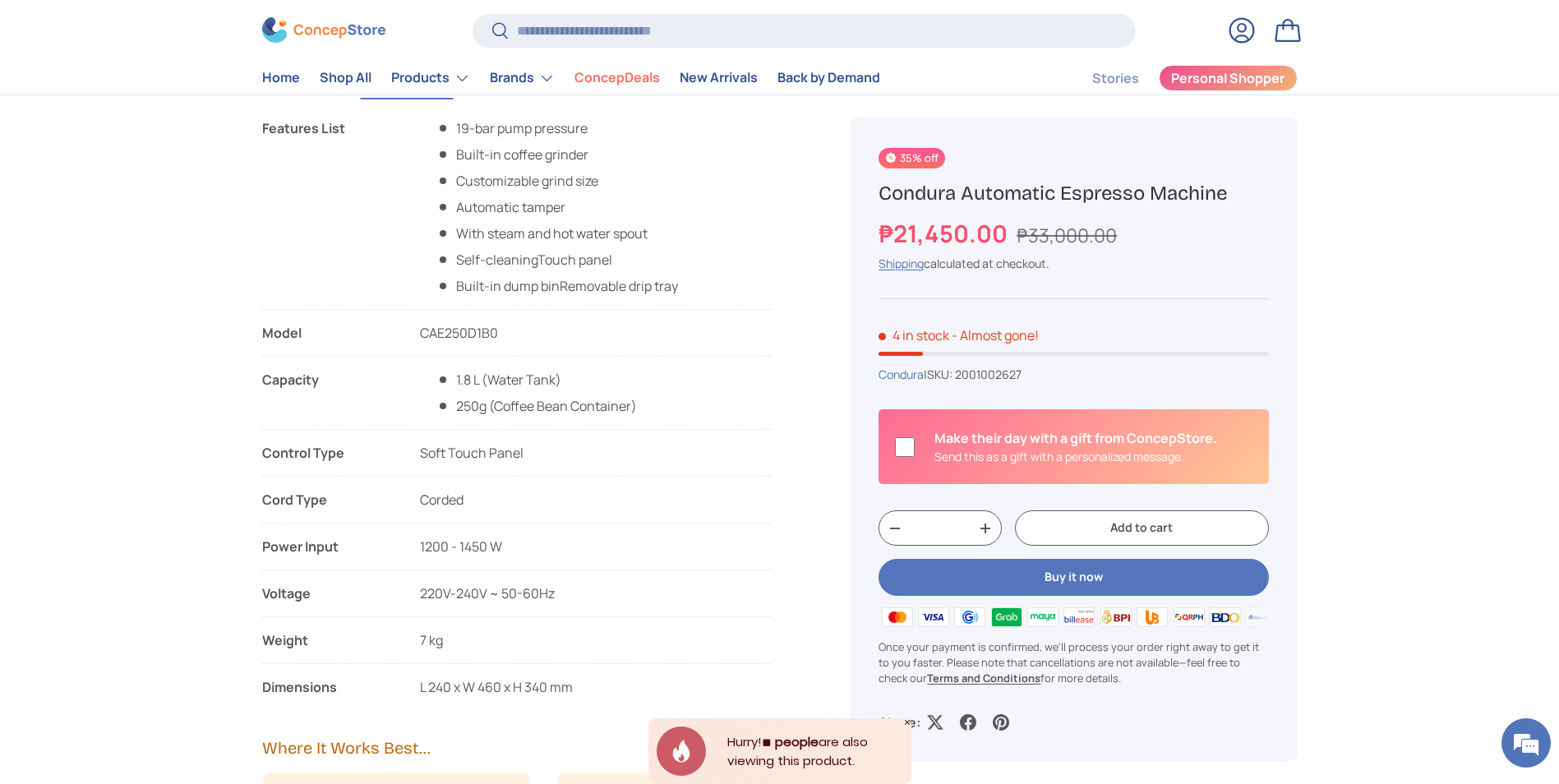 drag, startPoint x: 576, startPoint y: 688, endPoint x: 264, endPoint y: 124, distance: 644.5464 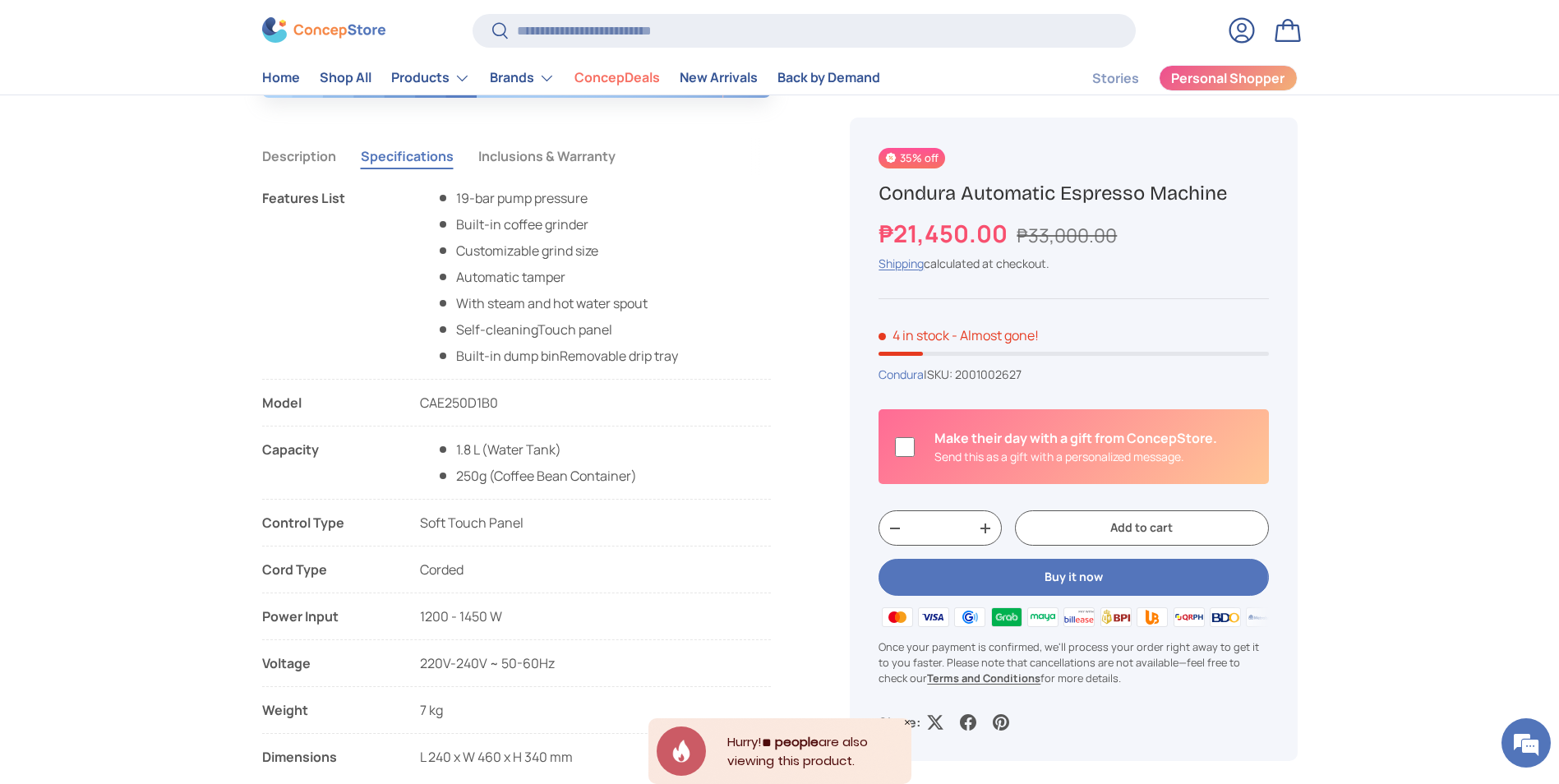scroll, scrollTop: 1347, scrollLeft: 0, axis: vertical 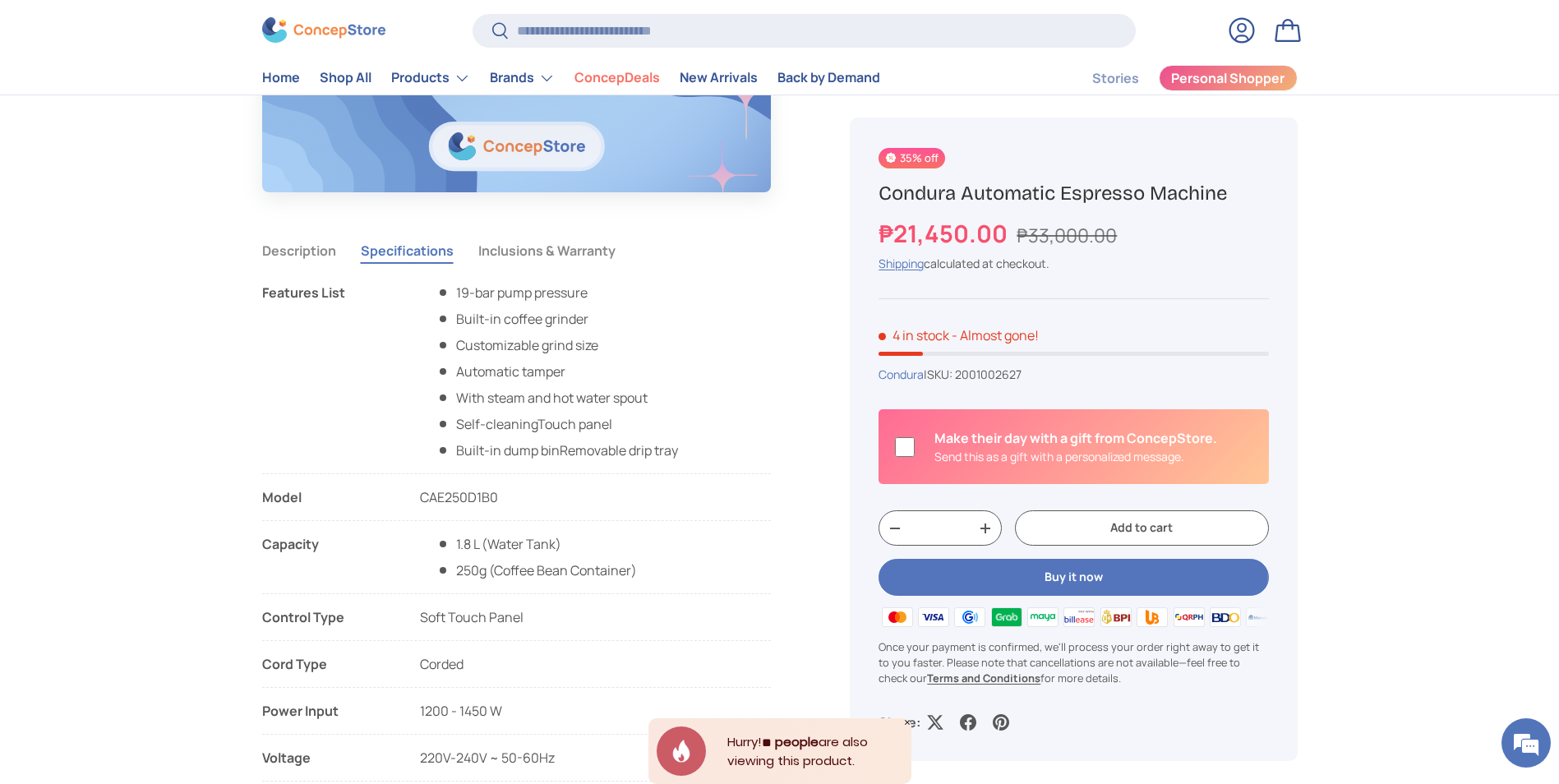 copy on "Features List
19-bar pump pressure Built-in coffee grinder Customizable grind size Automatic tamper With steam and hot water spout Self-cleaningTouch panel Built-in dump binRemovable drip tray
Model
CAE250D1B0
Capacity
1.8 L (Water Tank) 250g (Coffee Bean Container)
Control Type
Soft Touch Panel
Cord Type
Corded
Power Input
1200 - 1450 W
Voltage
220V-240V ~ 50-60Hz
Weight
7 kg
Dimensions
L 240 x W 460 x H 340 mm" 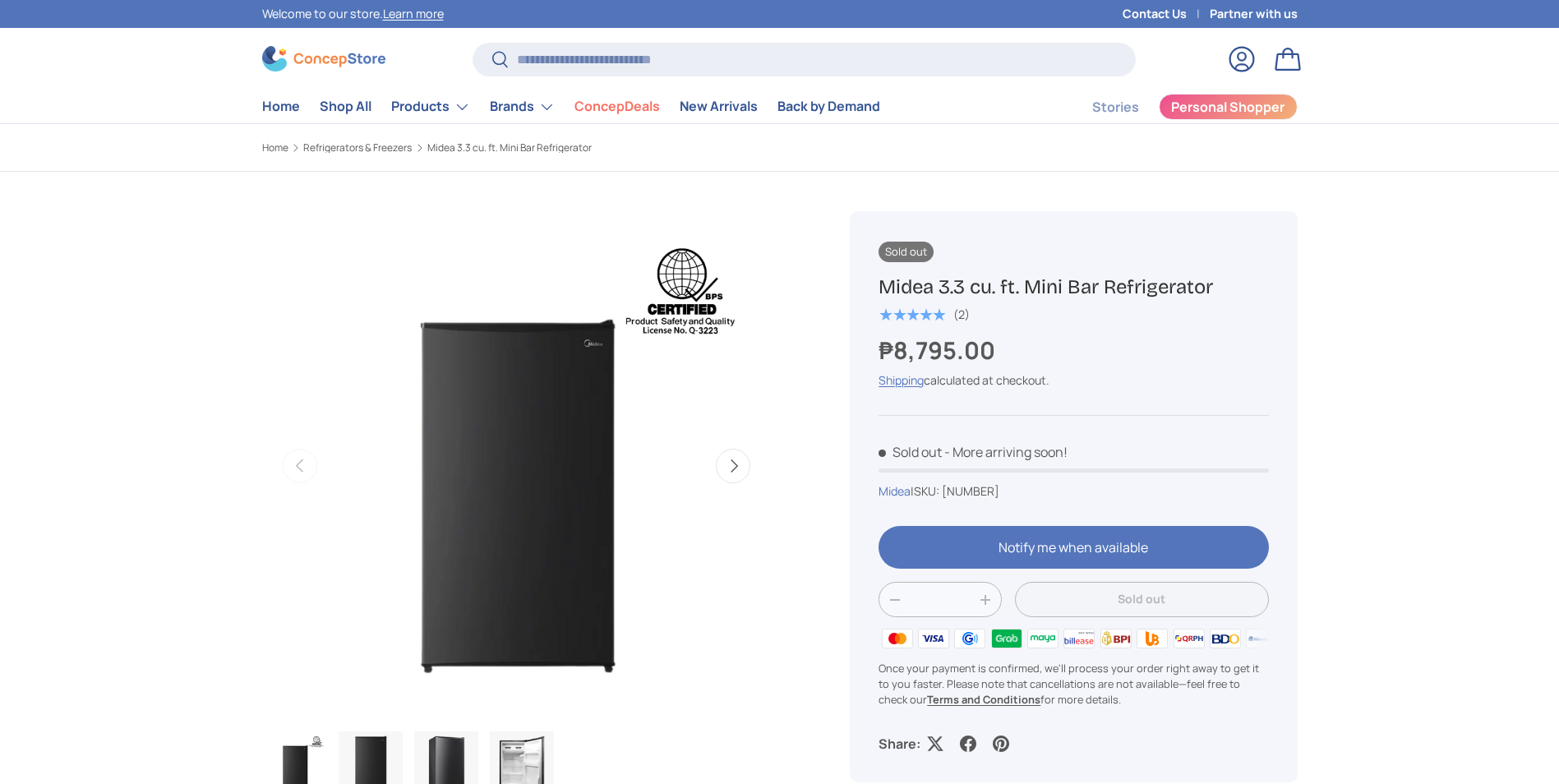 scroll, scrollTop: 186, scrollLeft: 0, axis: vertical 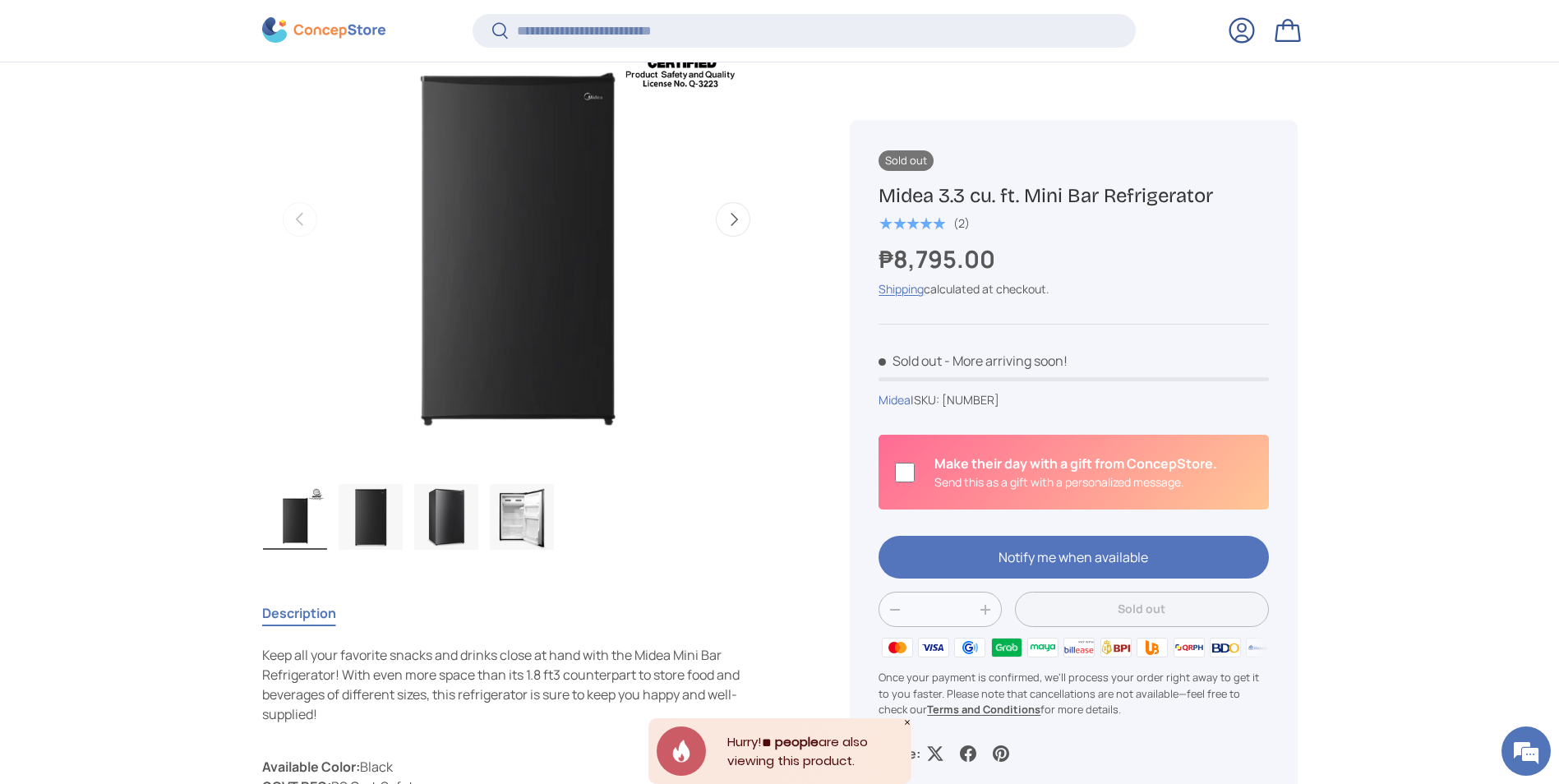 click at bounding box center [522, 517] 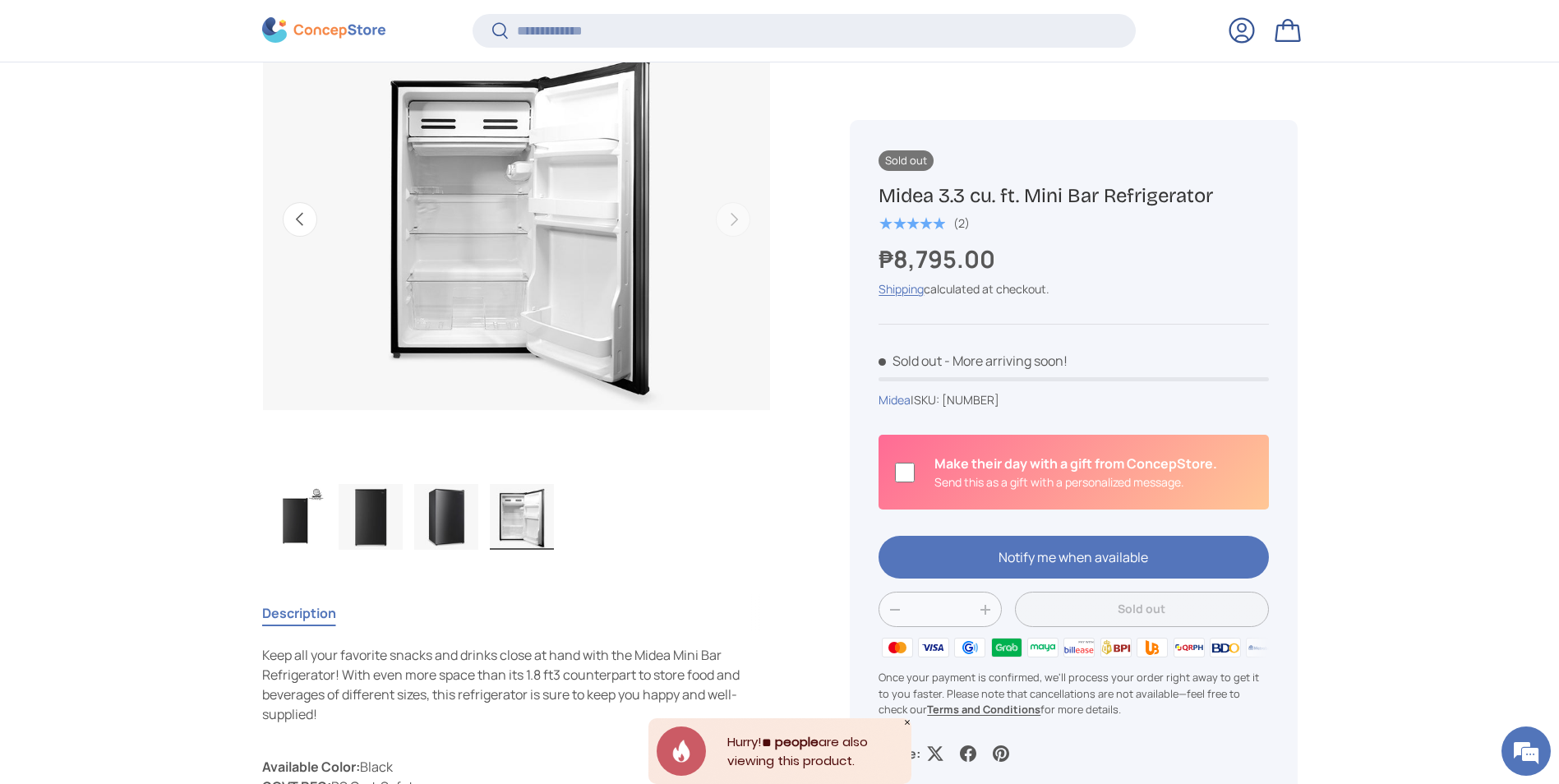 click at bounding box center (517, 219) 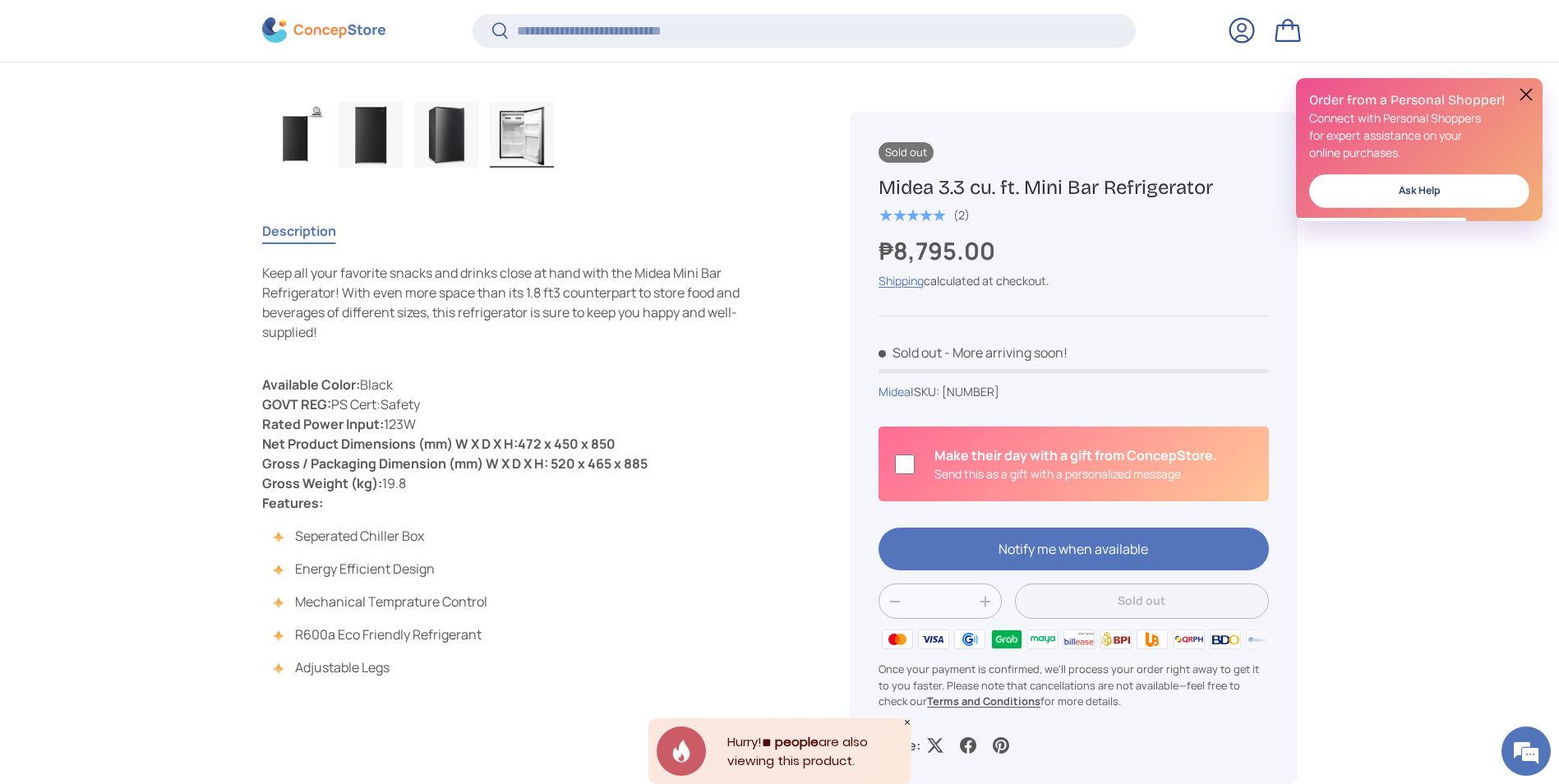 scroll, scrollTop: 654, scrollLeft: 0, axis: vertical 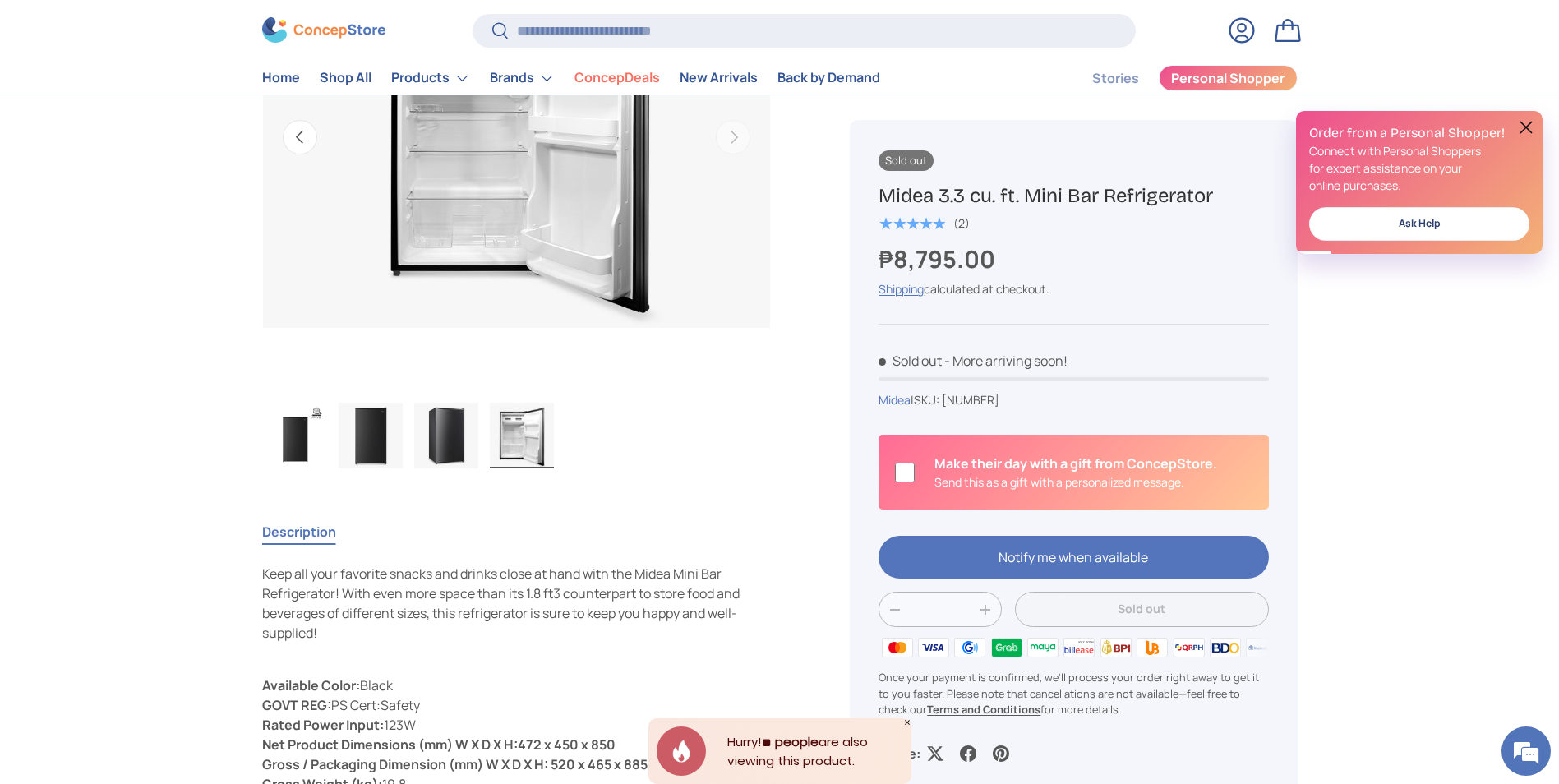 click at bounding box center (371, 436) 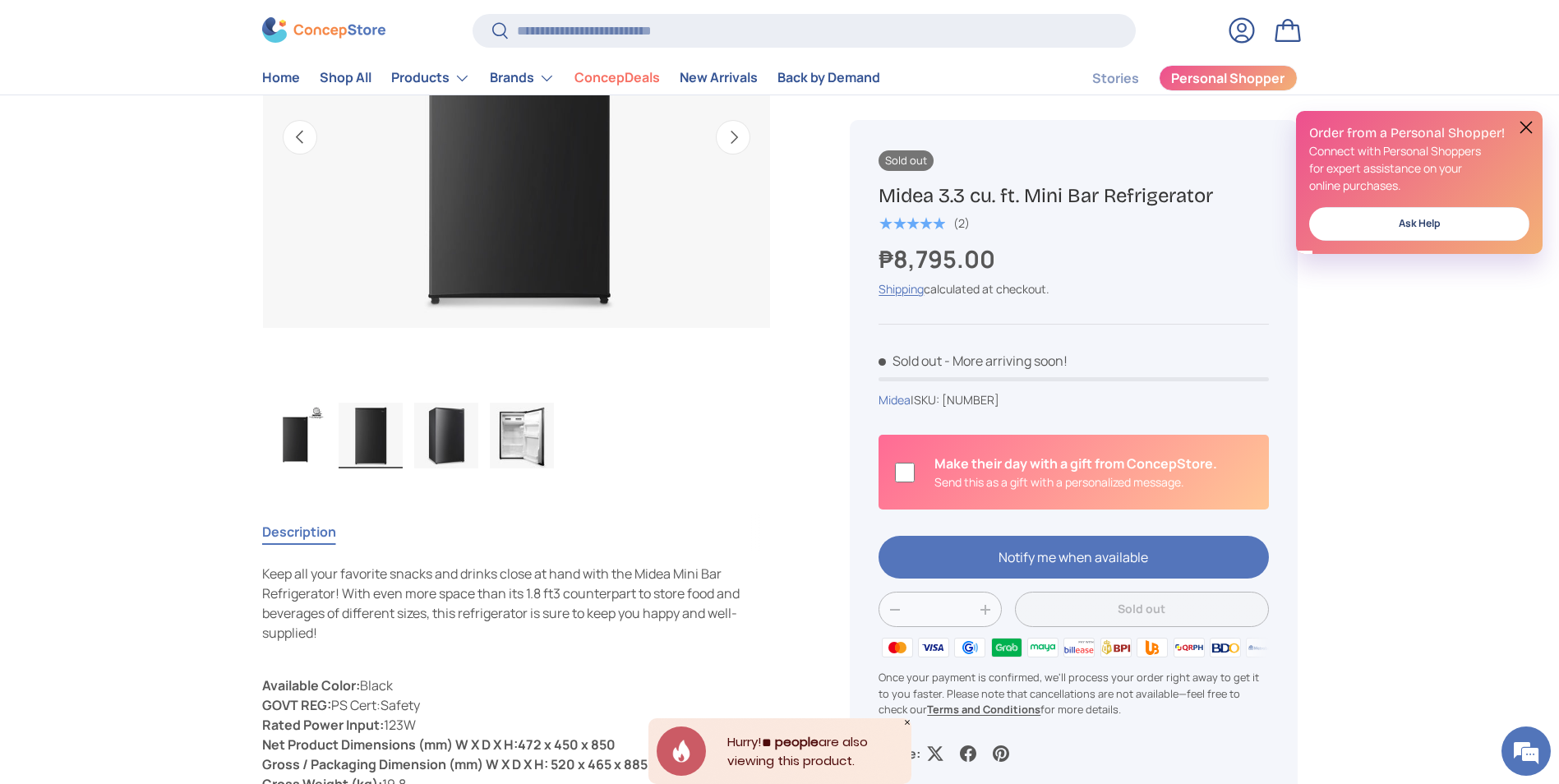 click at bounding box center [446, 436] 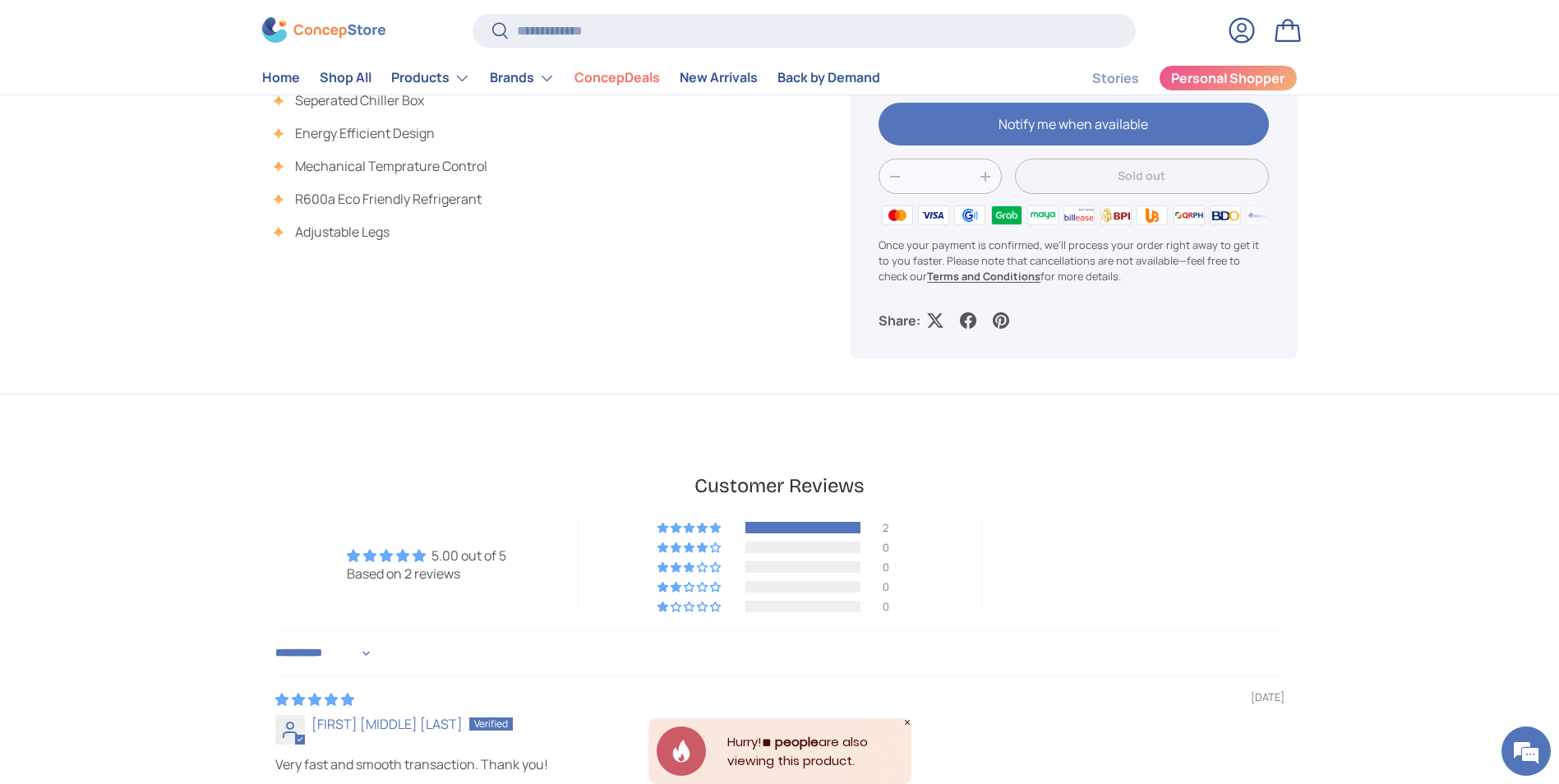 scroll, scrollTop: 675, scrollLeft: 0, axis: vertical 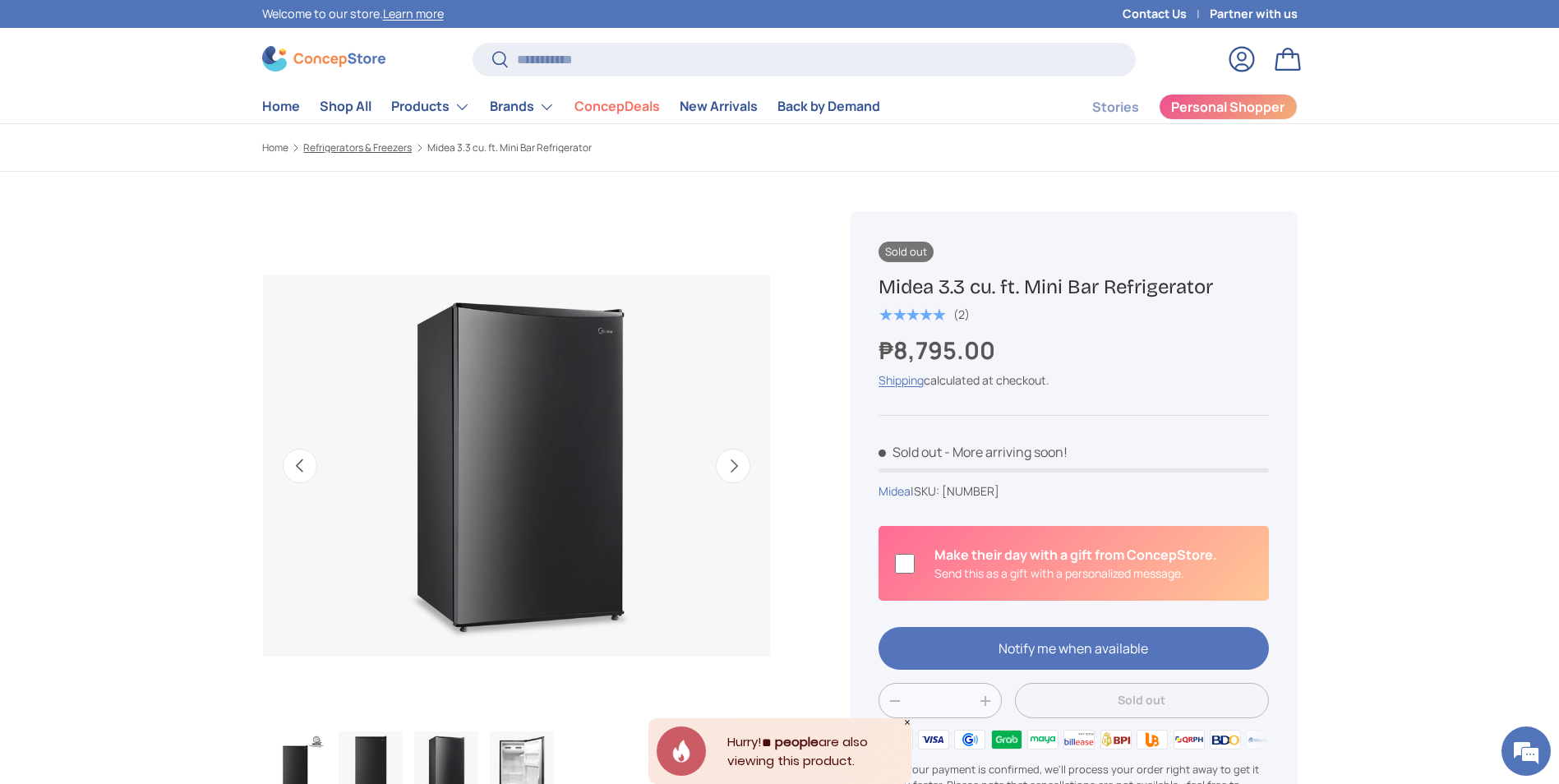 click on "Refrigerators & Freezers" at bounding box center (357, 148) 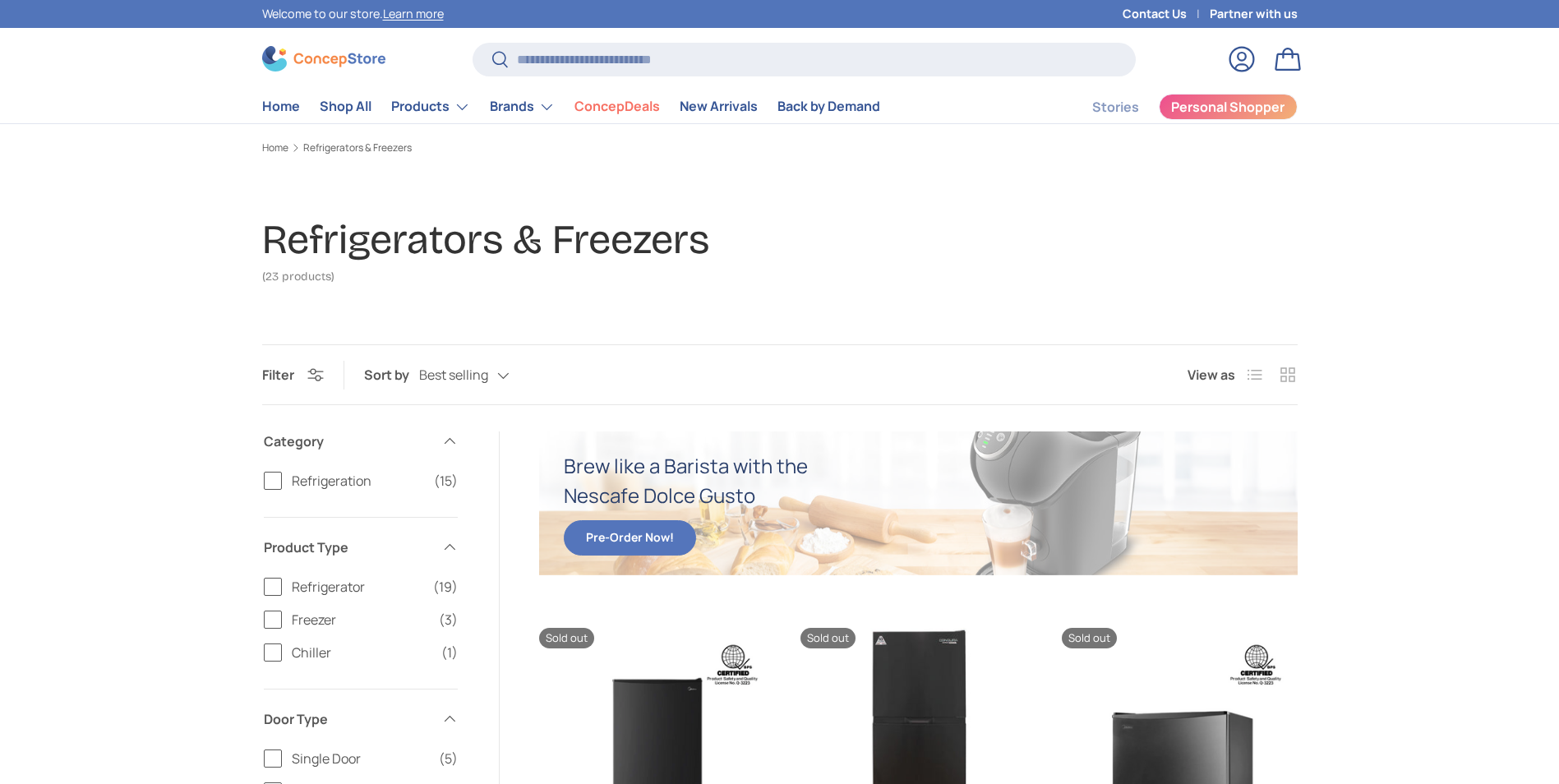 scroll, scrollTop: 0, scrollLeft: 0, axis: both 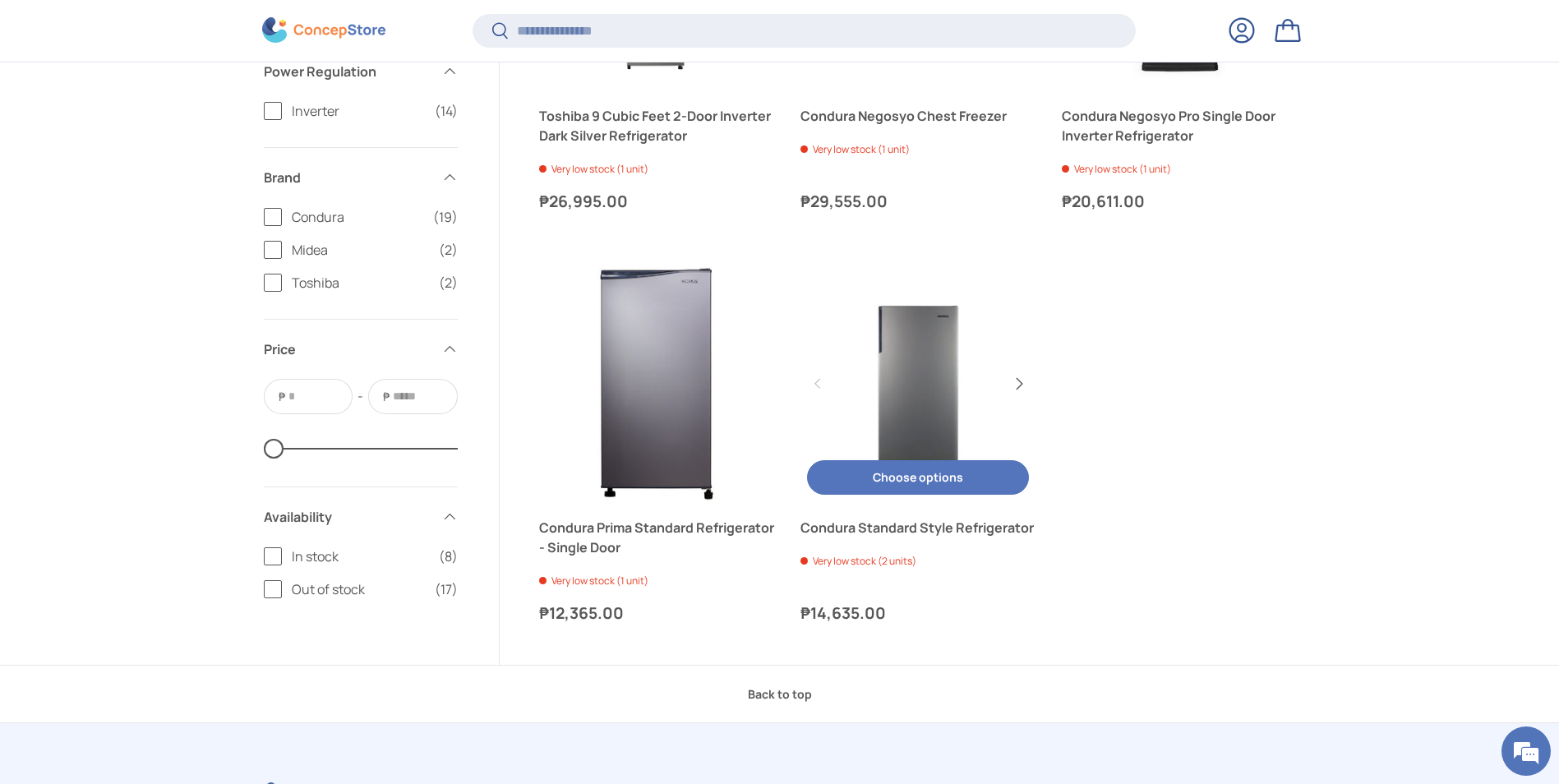 click on "Next" at bounding box center [1018, 384] 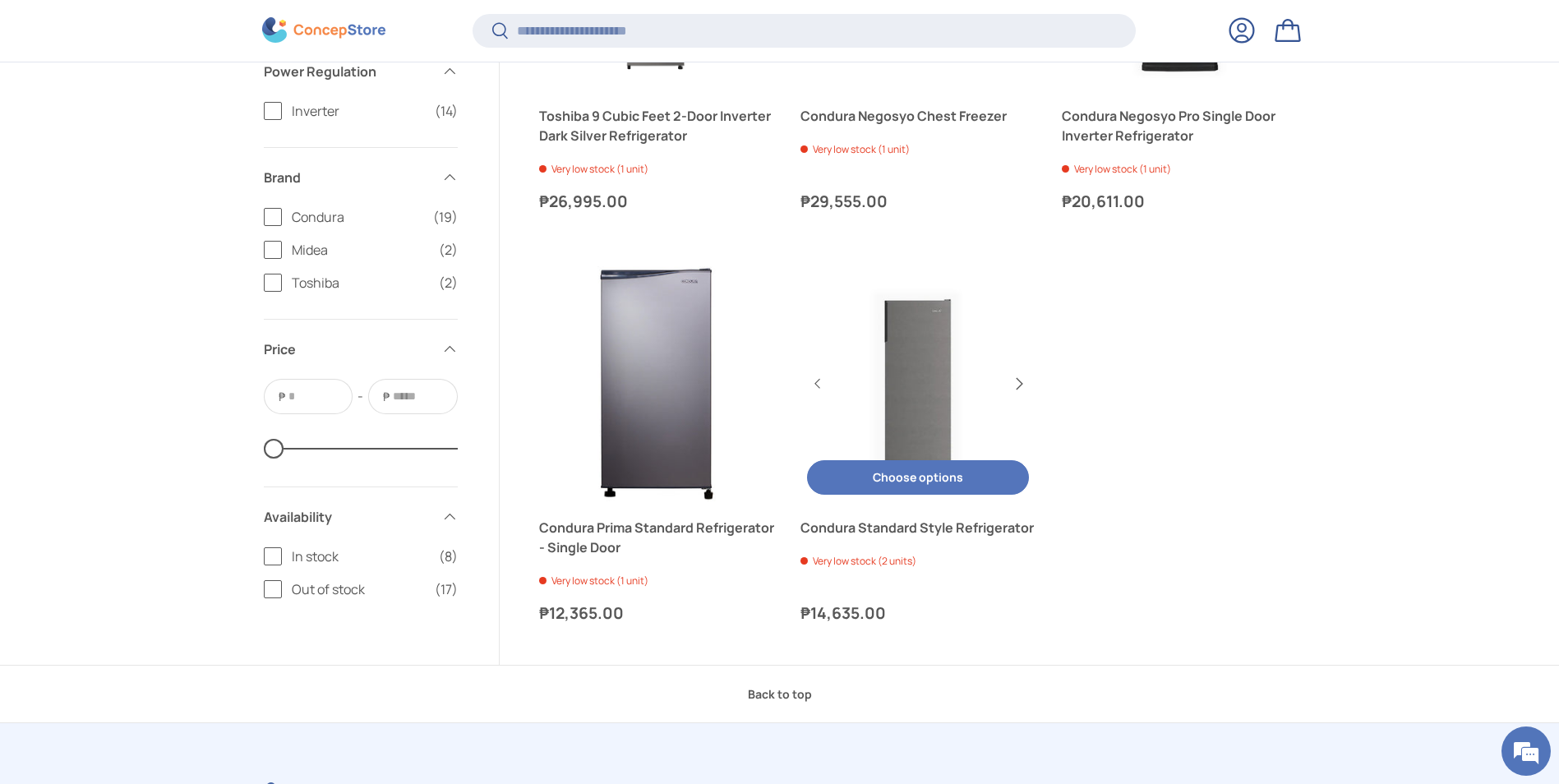 click on "Next" at bounding box center [1018, 384] 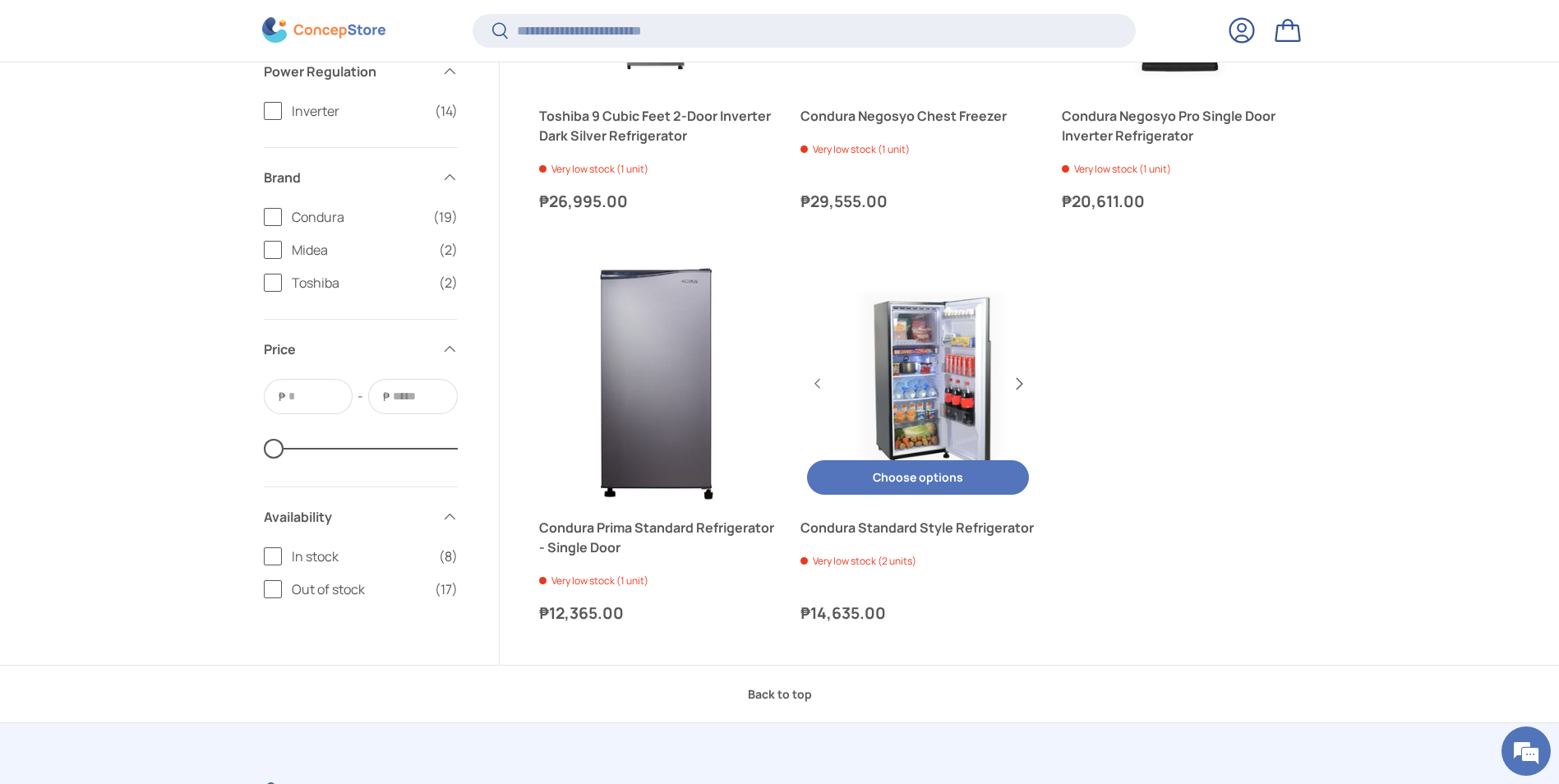 scroll, scrollTop: 0, scrollLeft: 471, axis: horizontal 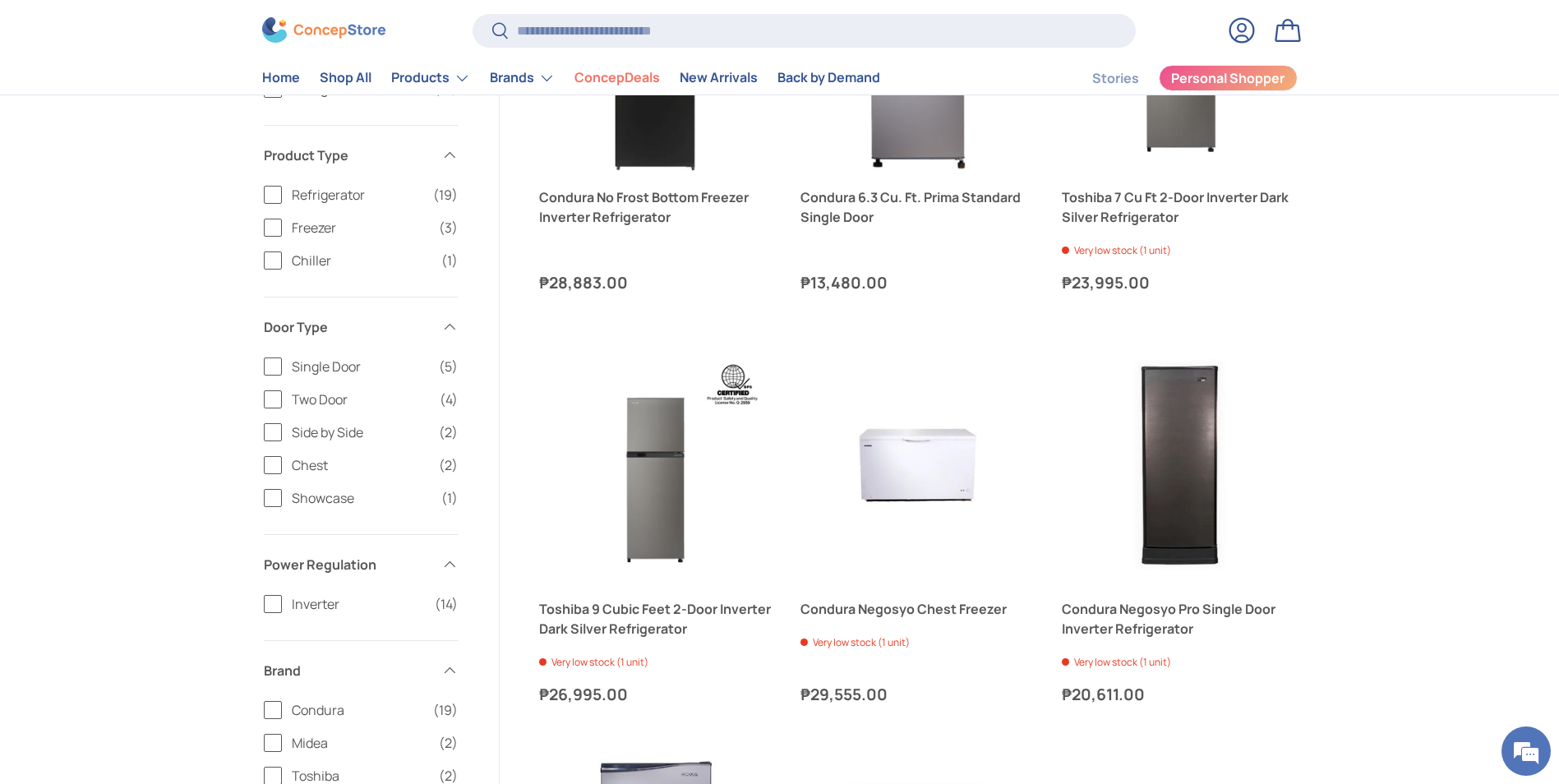 click on "Inverter
(14)" at bounding box center (361, 604) 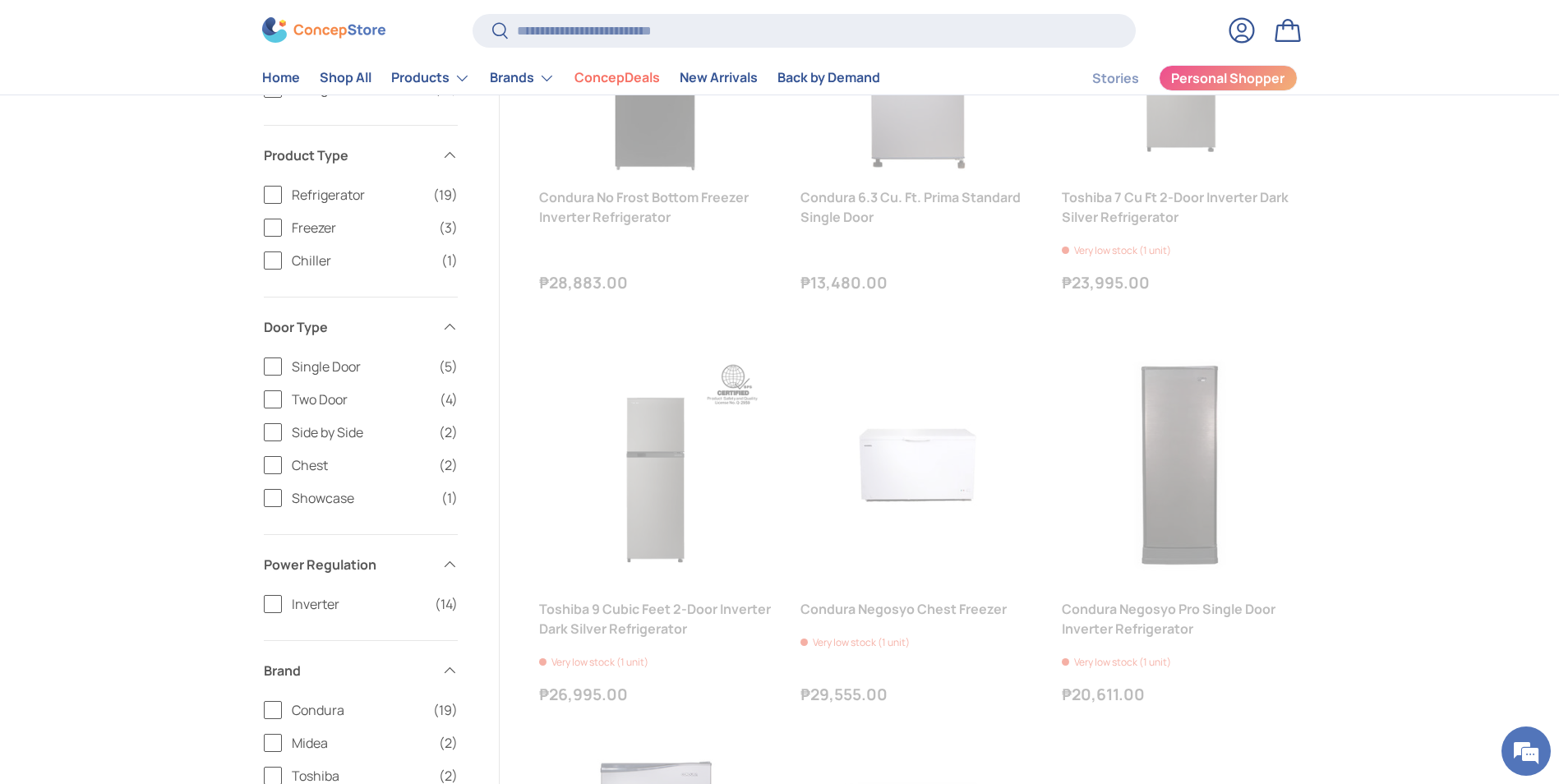 scroll, scrollTop: 1439, scrollLeft: 0, axis: vertical 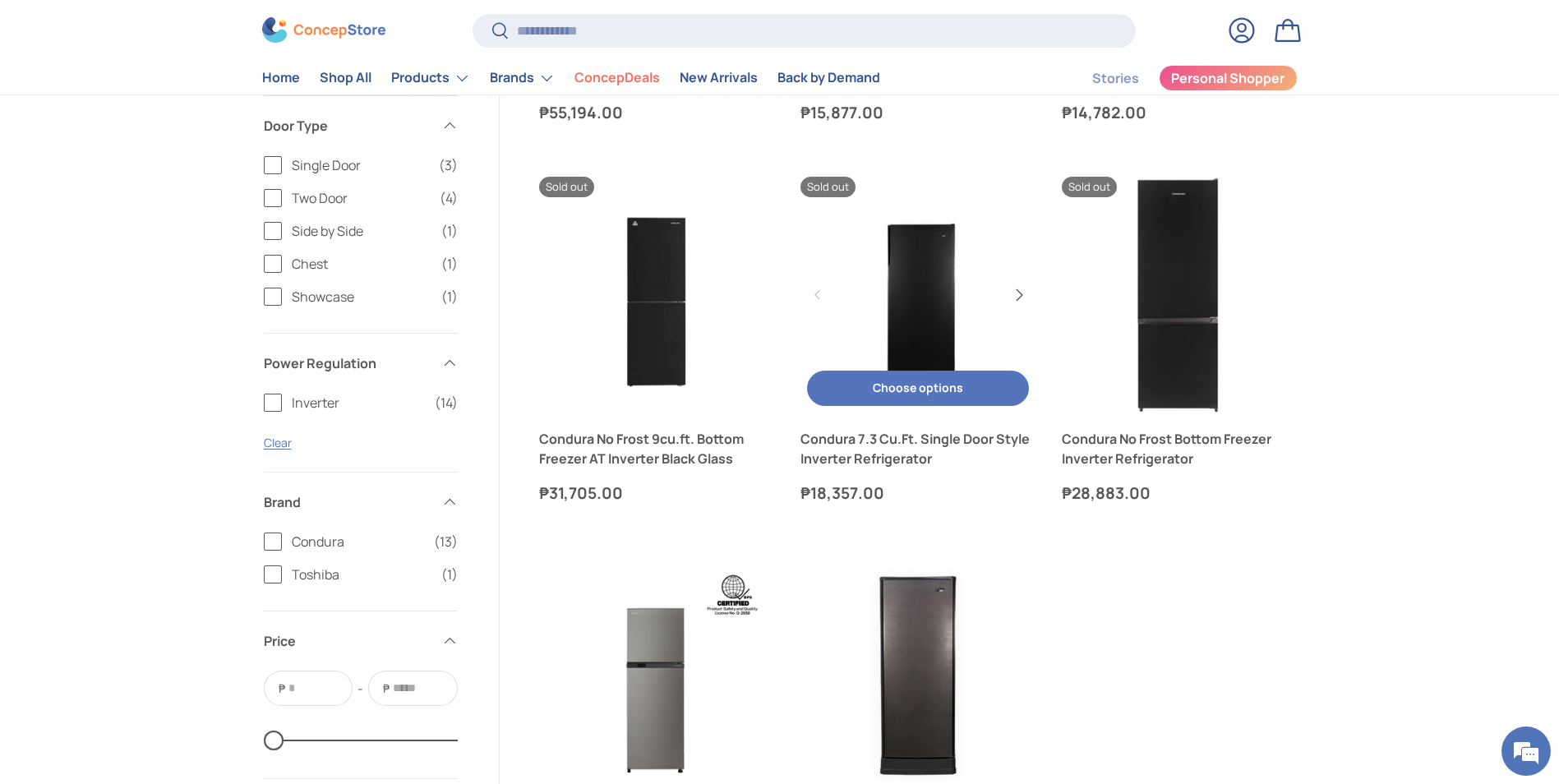 click on "Next" at bounding box center (1018, 295) 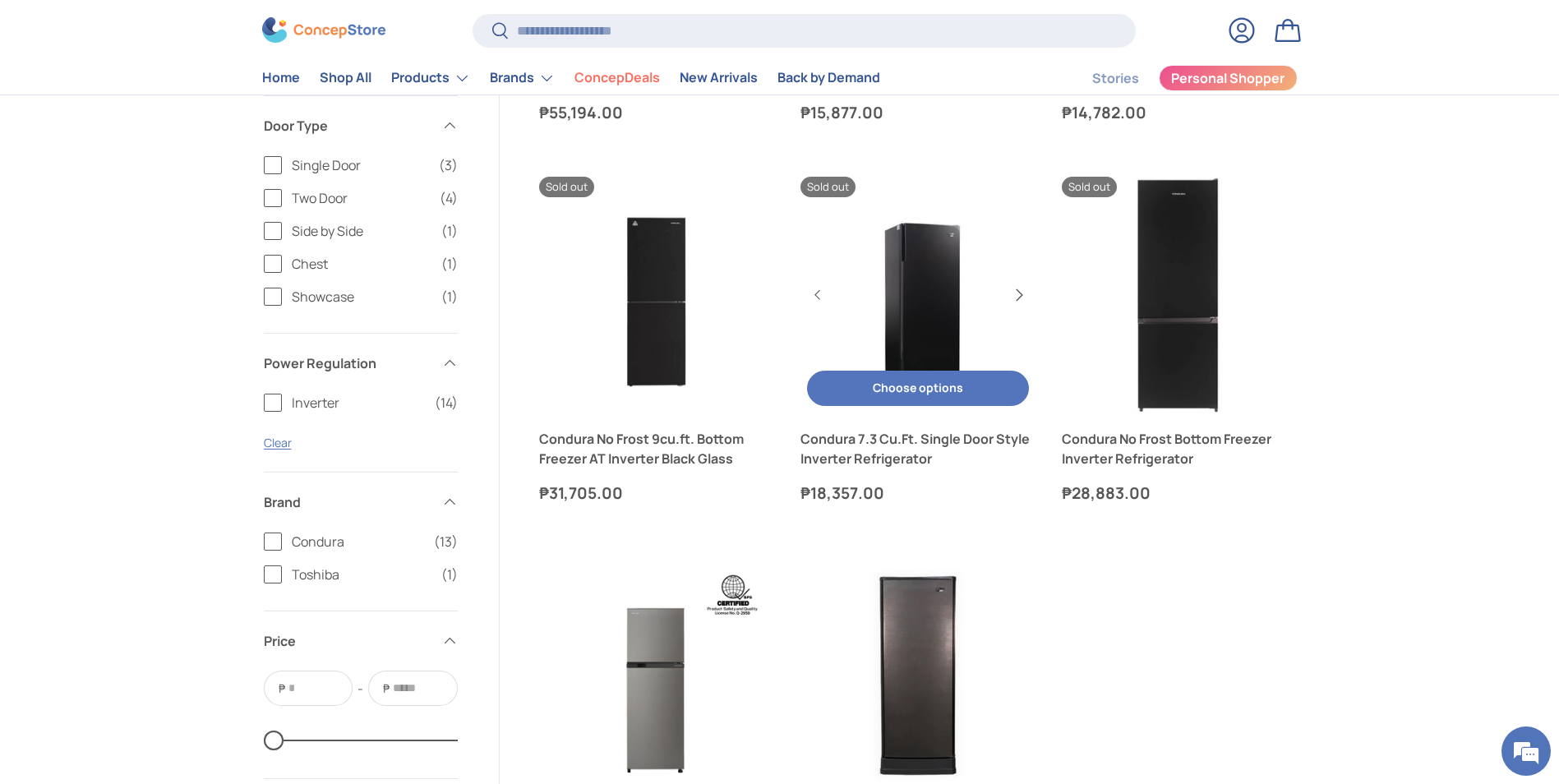 click on "Next" at bounding box center (1018, 295) 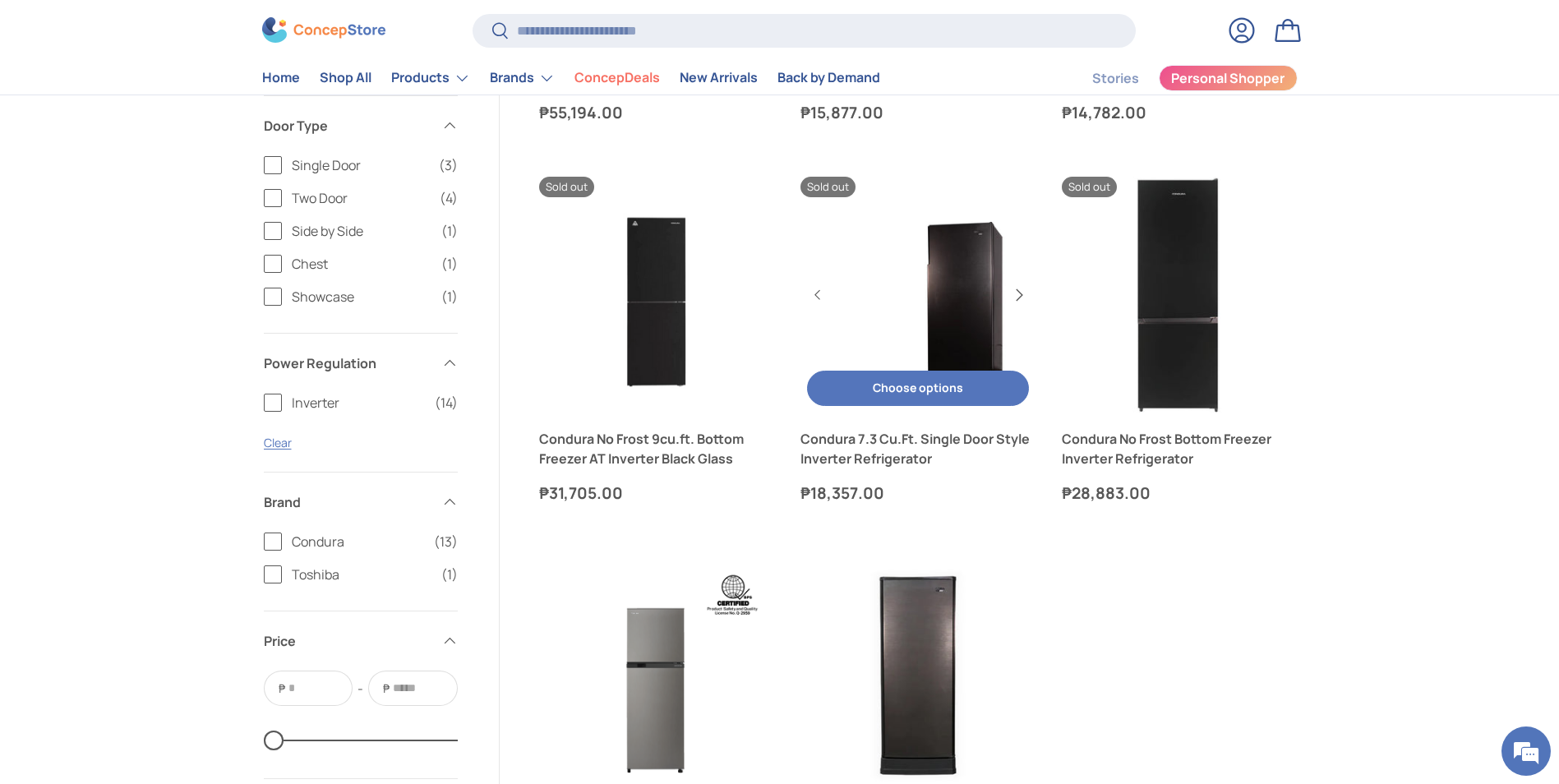 scroll, scrollTop: 0, scrollLeft: 471, axis: horizontal 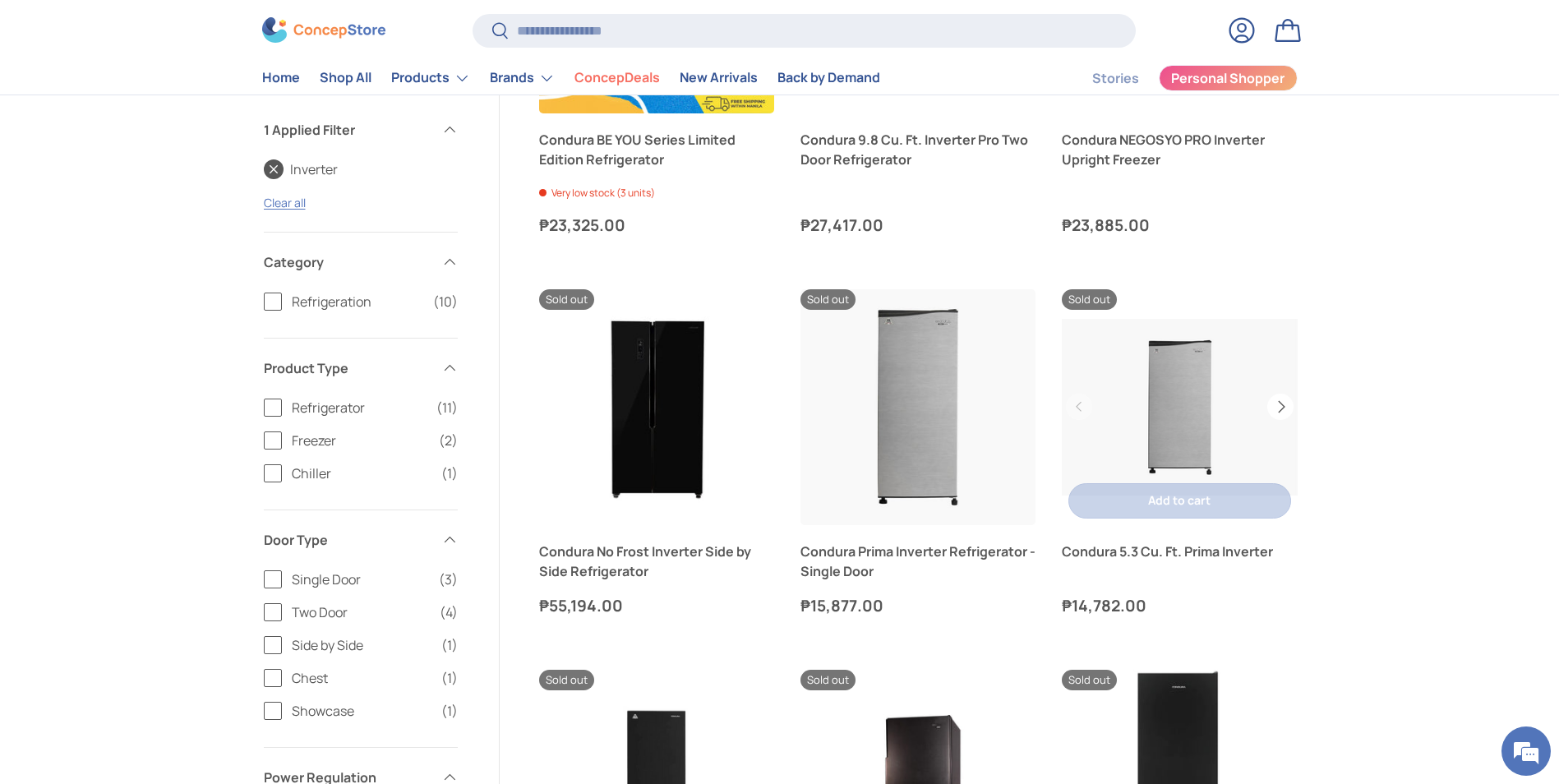 click on "Next" at bounding box center [1280, 407] 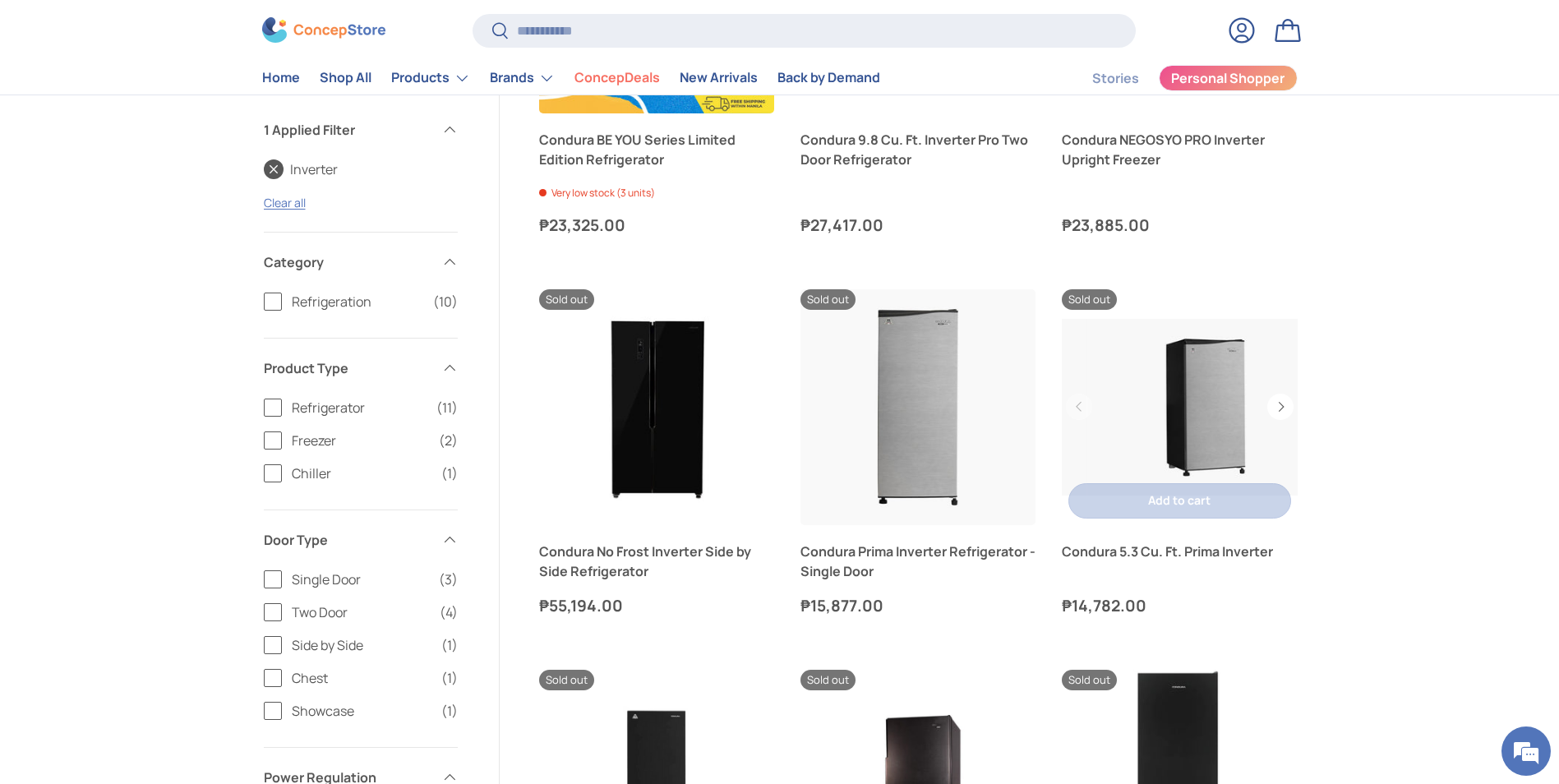 scroll, scrollTop: 0, scrollLeft: 235, axis: horizontal 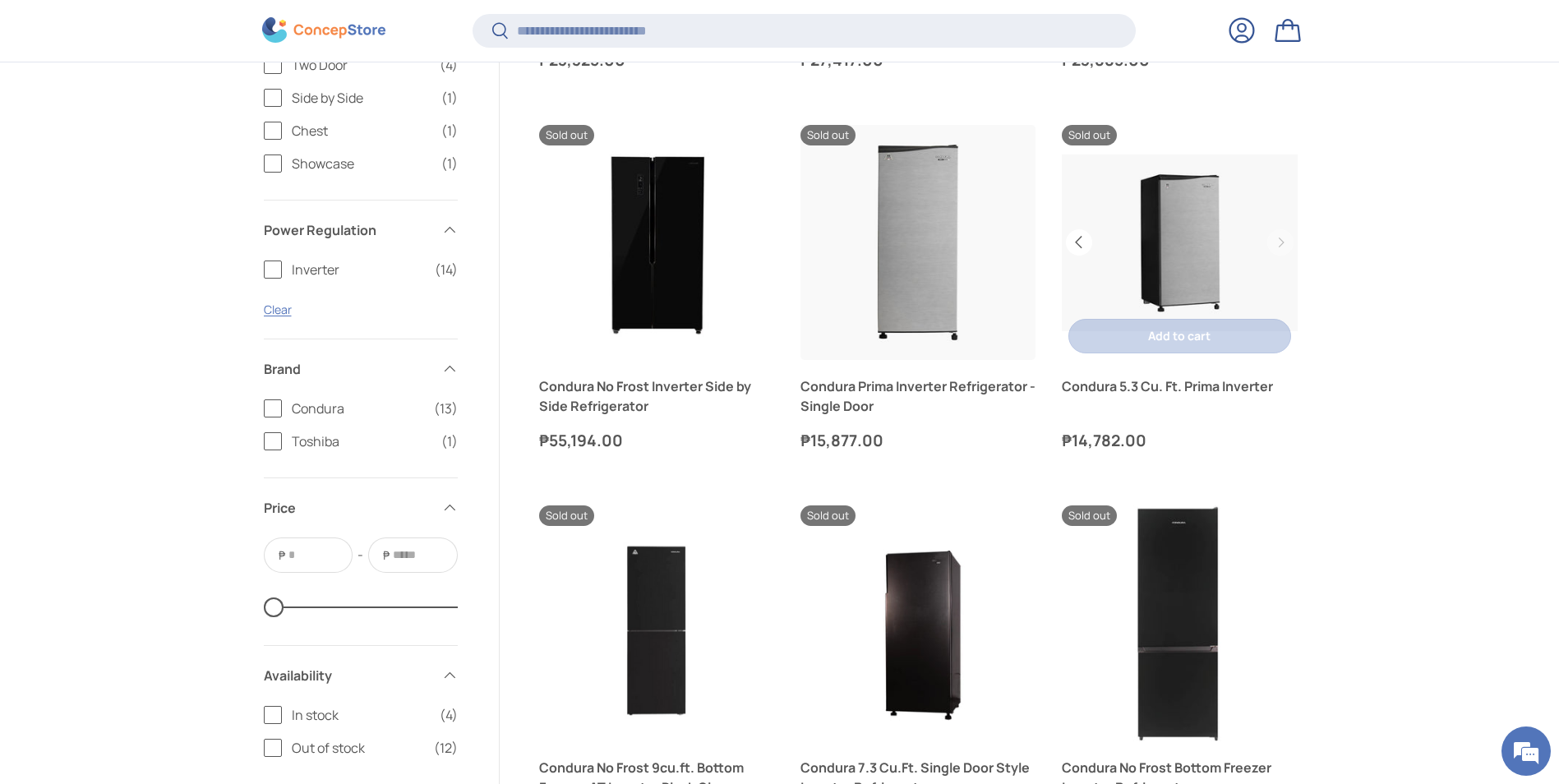 click on "Previous" at bounding box center [1079, 242] 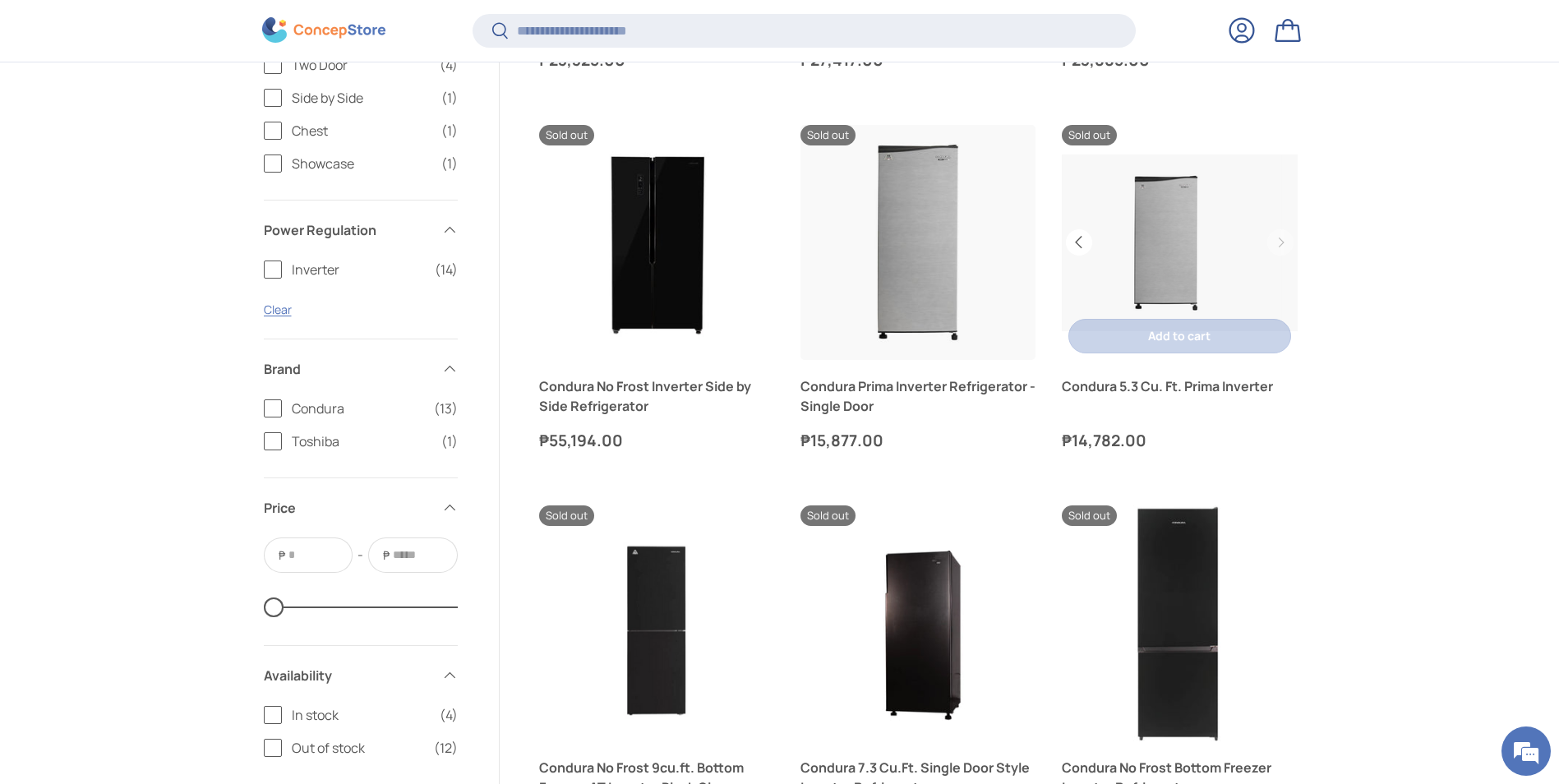 scroll, scrollTop: 0, scrollLeft: 0, axis: both 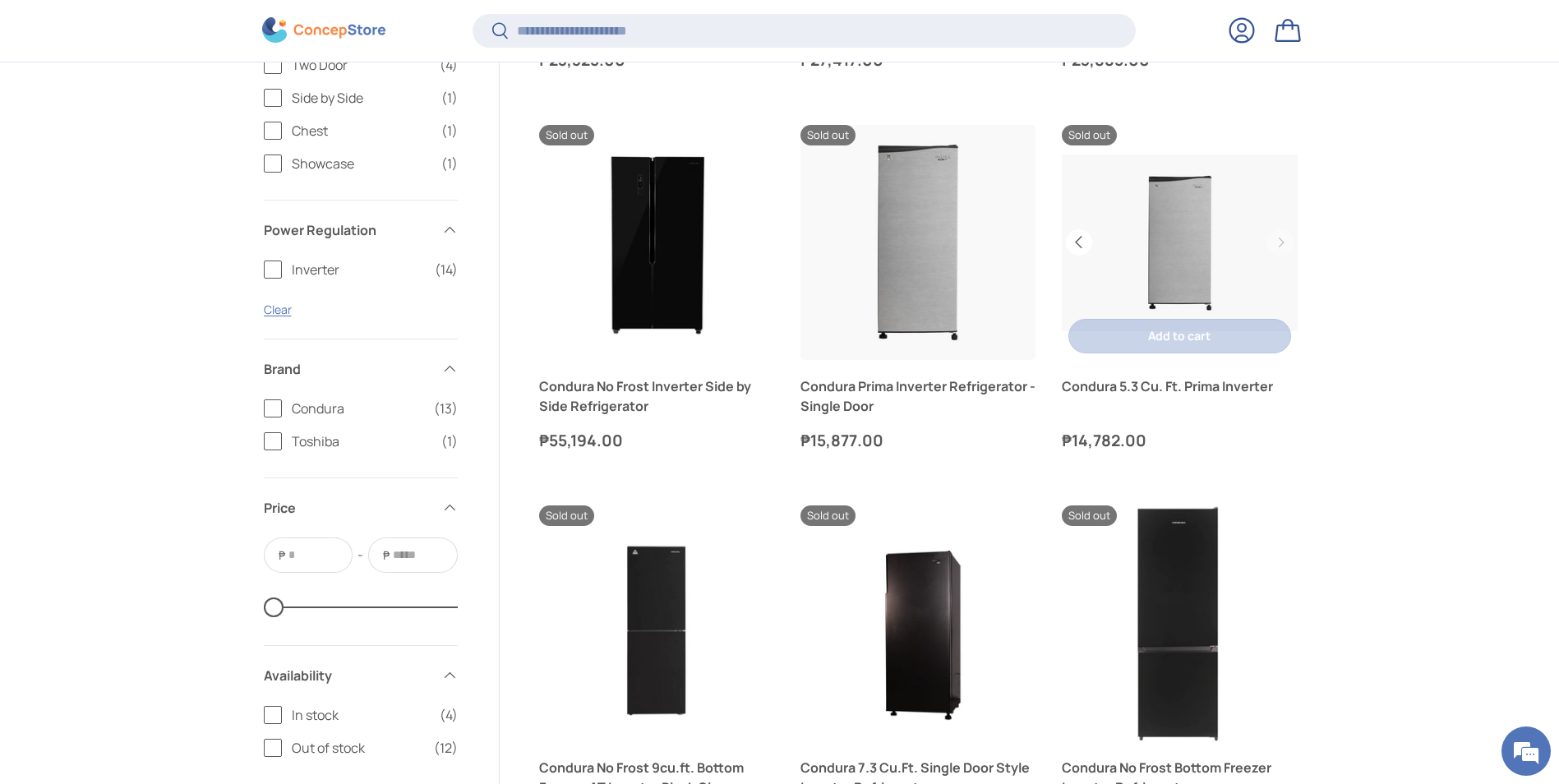click on "Previous" at bounding box center (1079, 242) 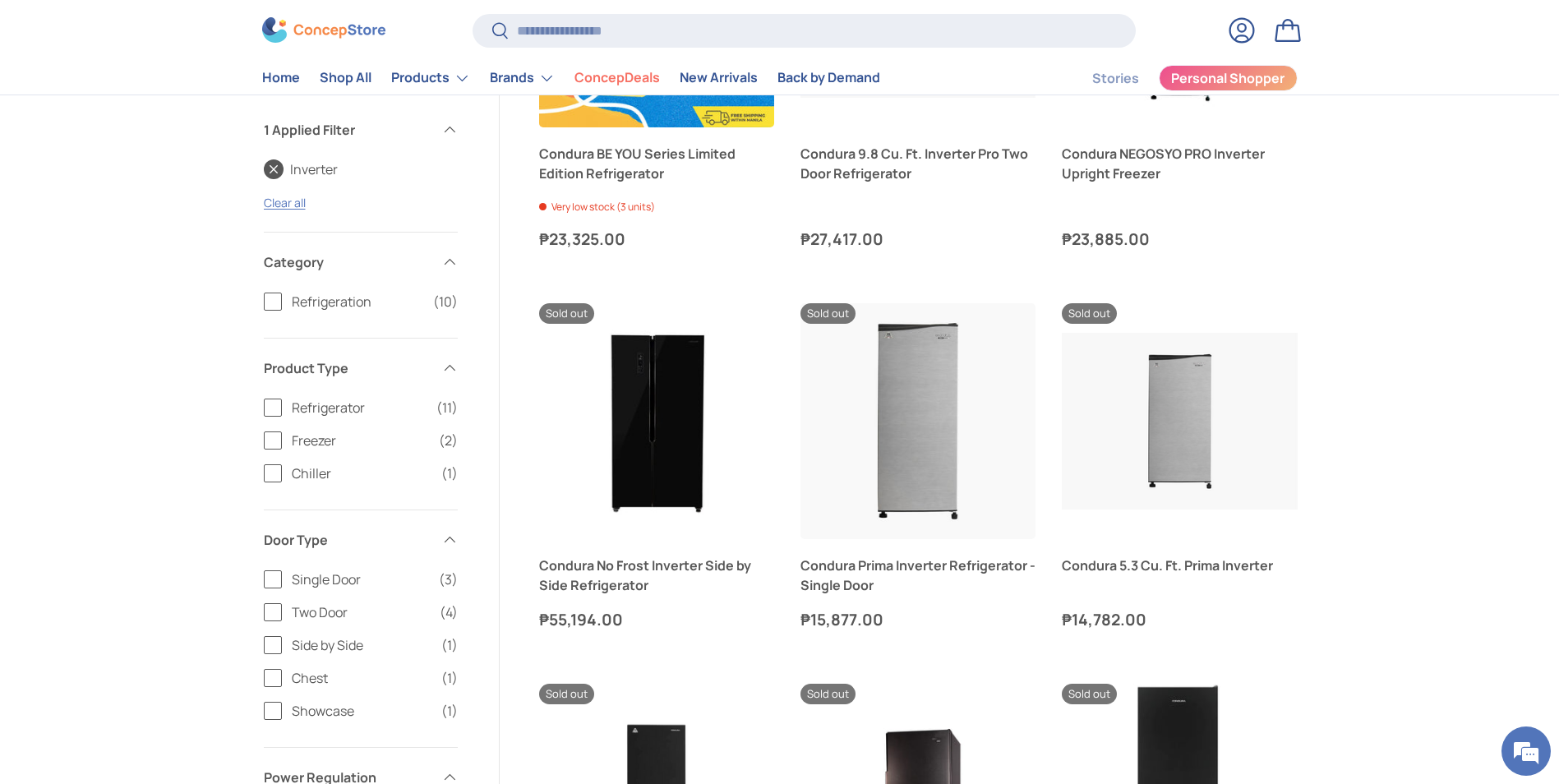 scroll, scrollTop: 782, scrollLeft: 0, axis: vertical 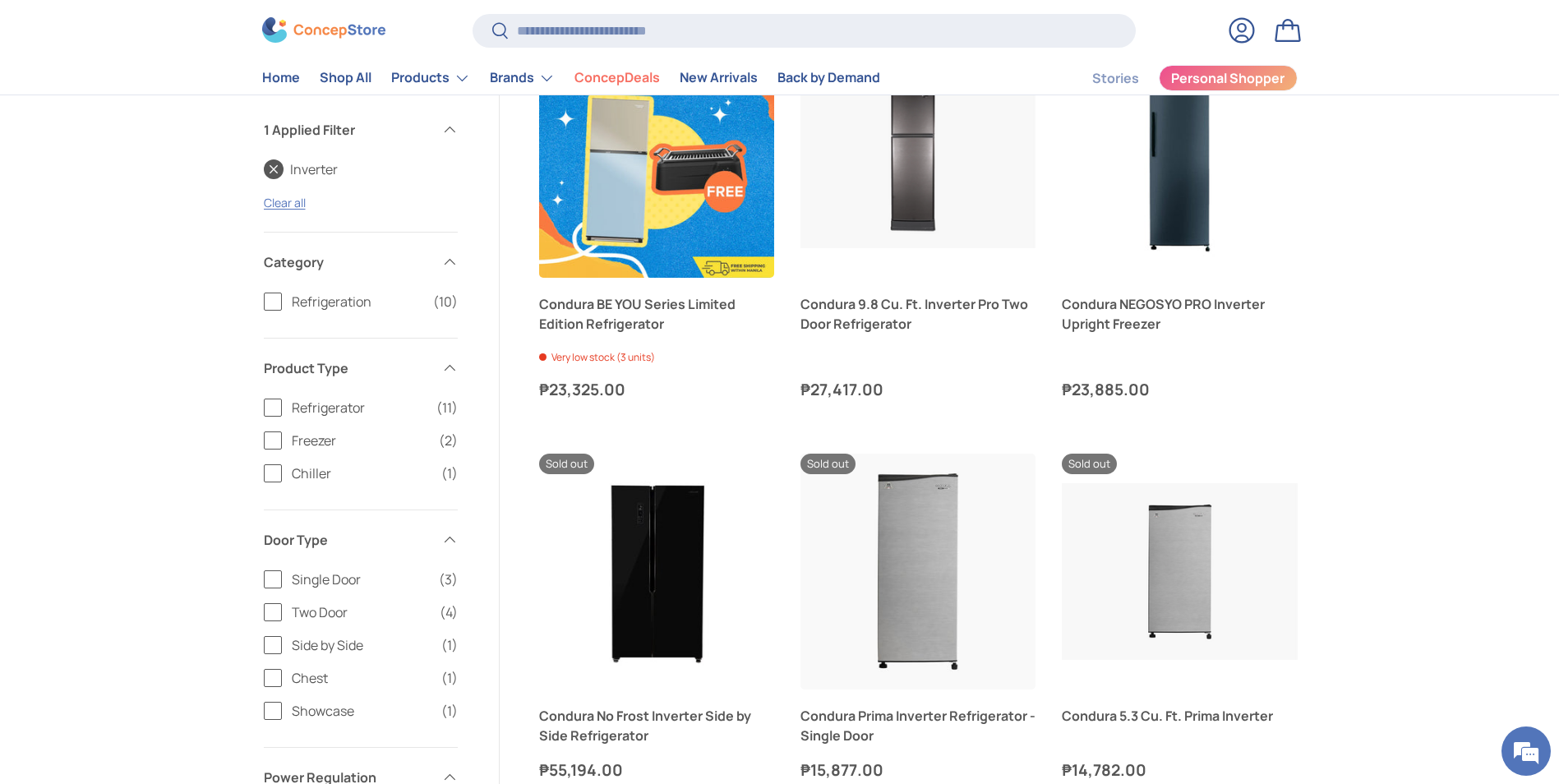 click on "Single Door
(3)" at bounding box center [361, 579] 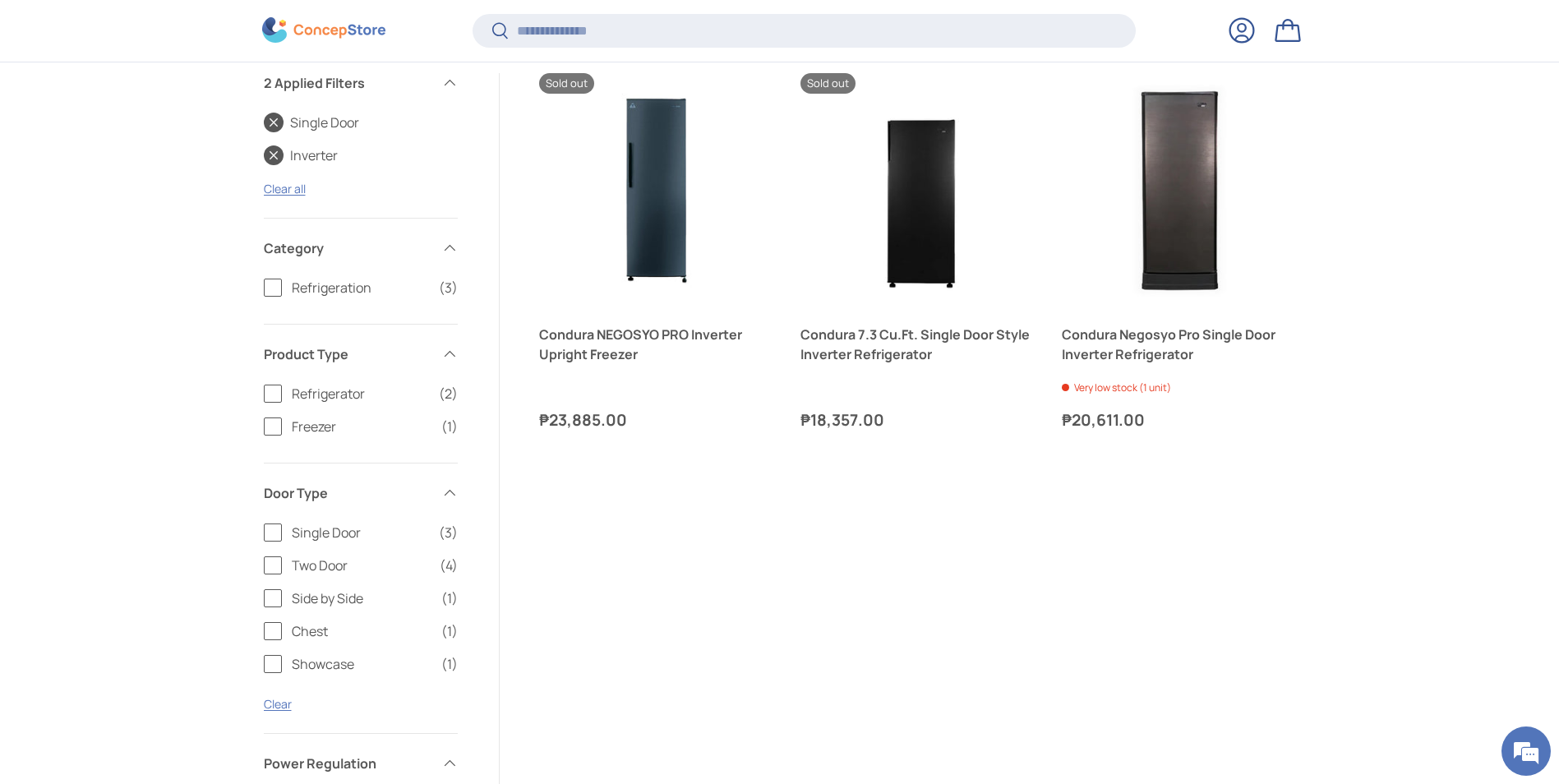 scroll, scrollTop: 408, scrollLeft: 0, axis: vertical 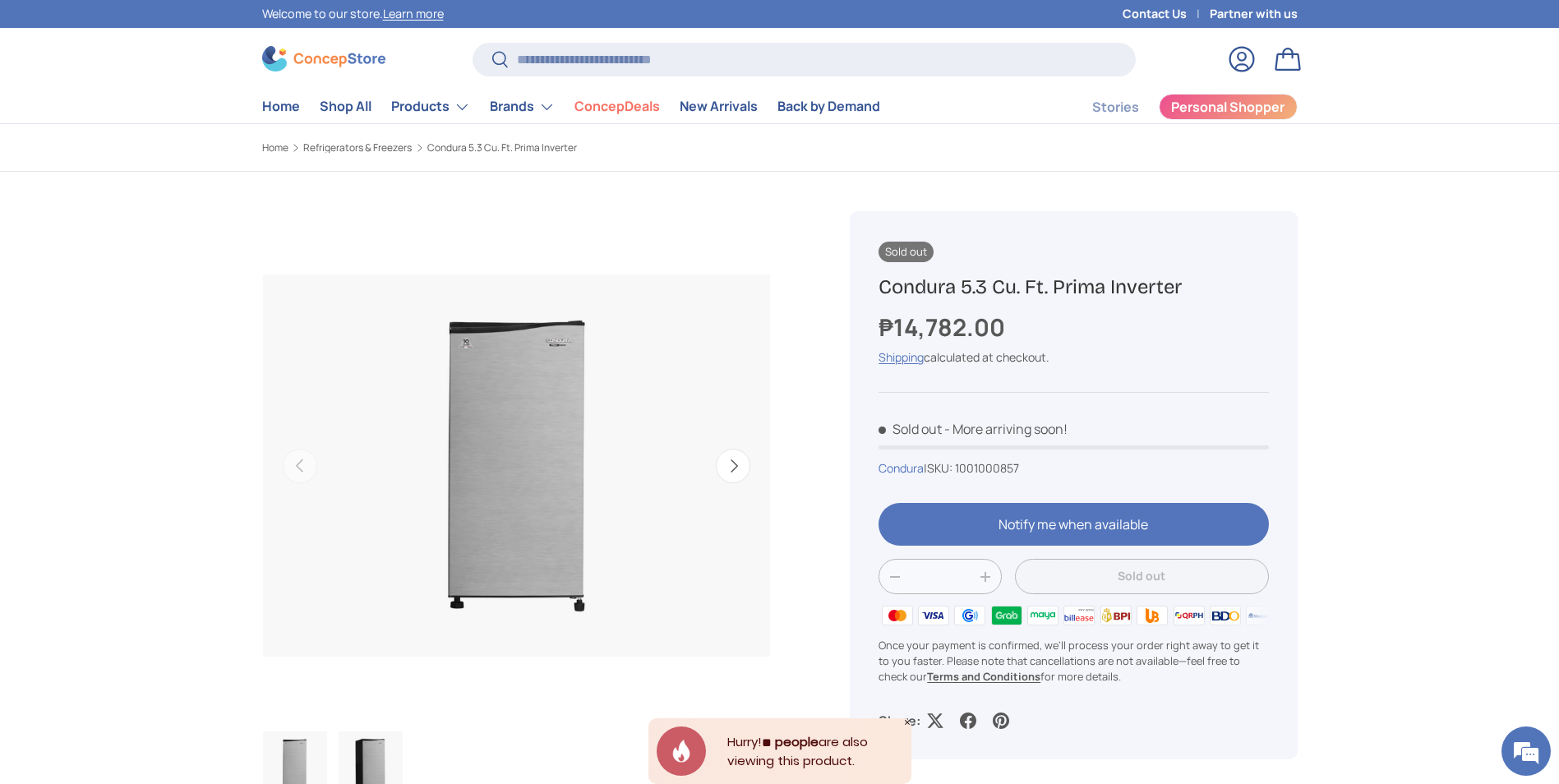 click at bounding box center [371, 764] 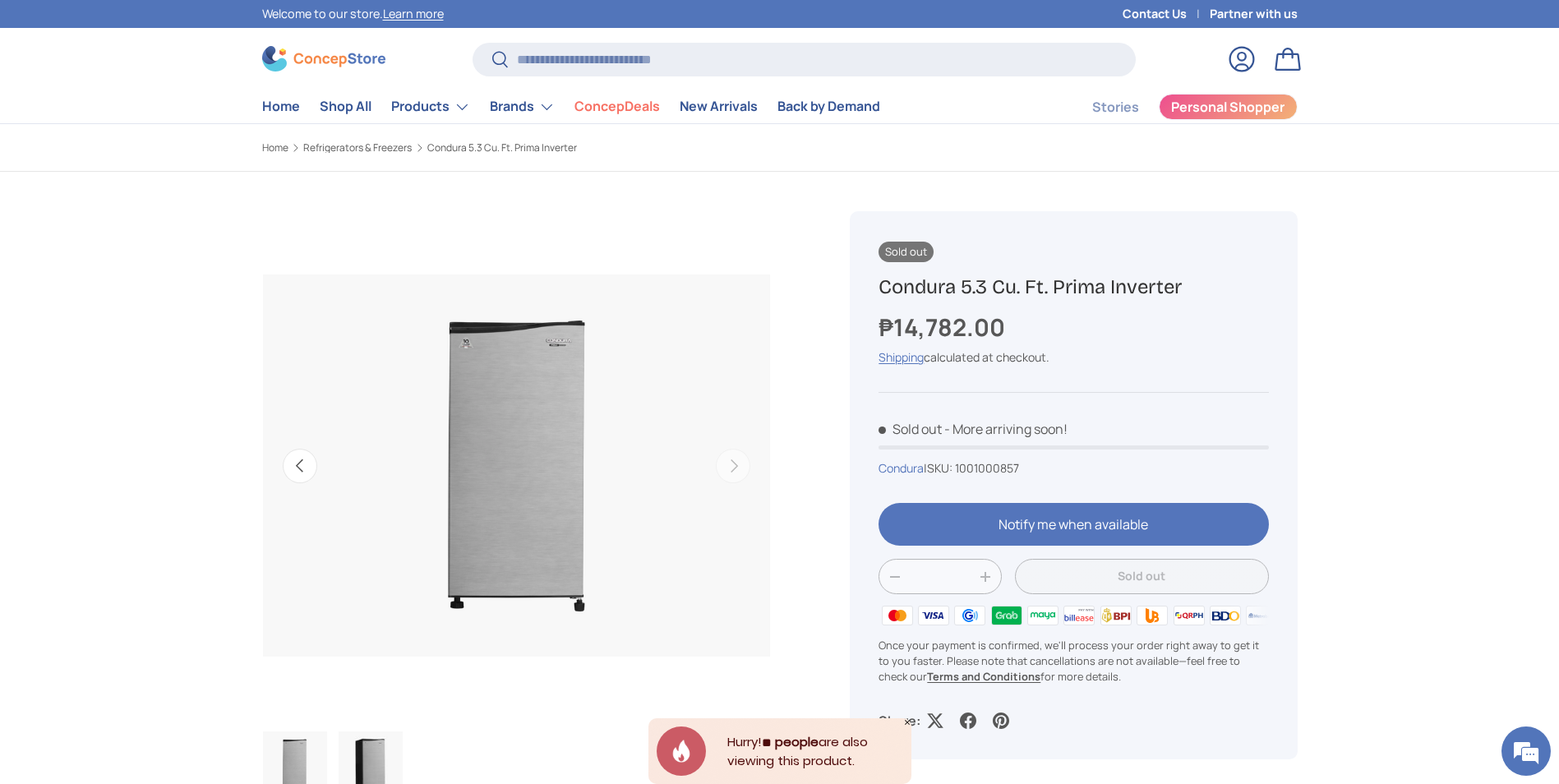 scroll, scrollTop: 0, scrollLeft: 518, axis: horizontal 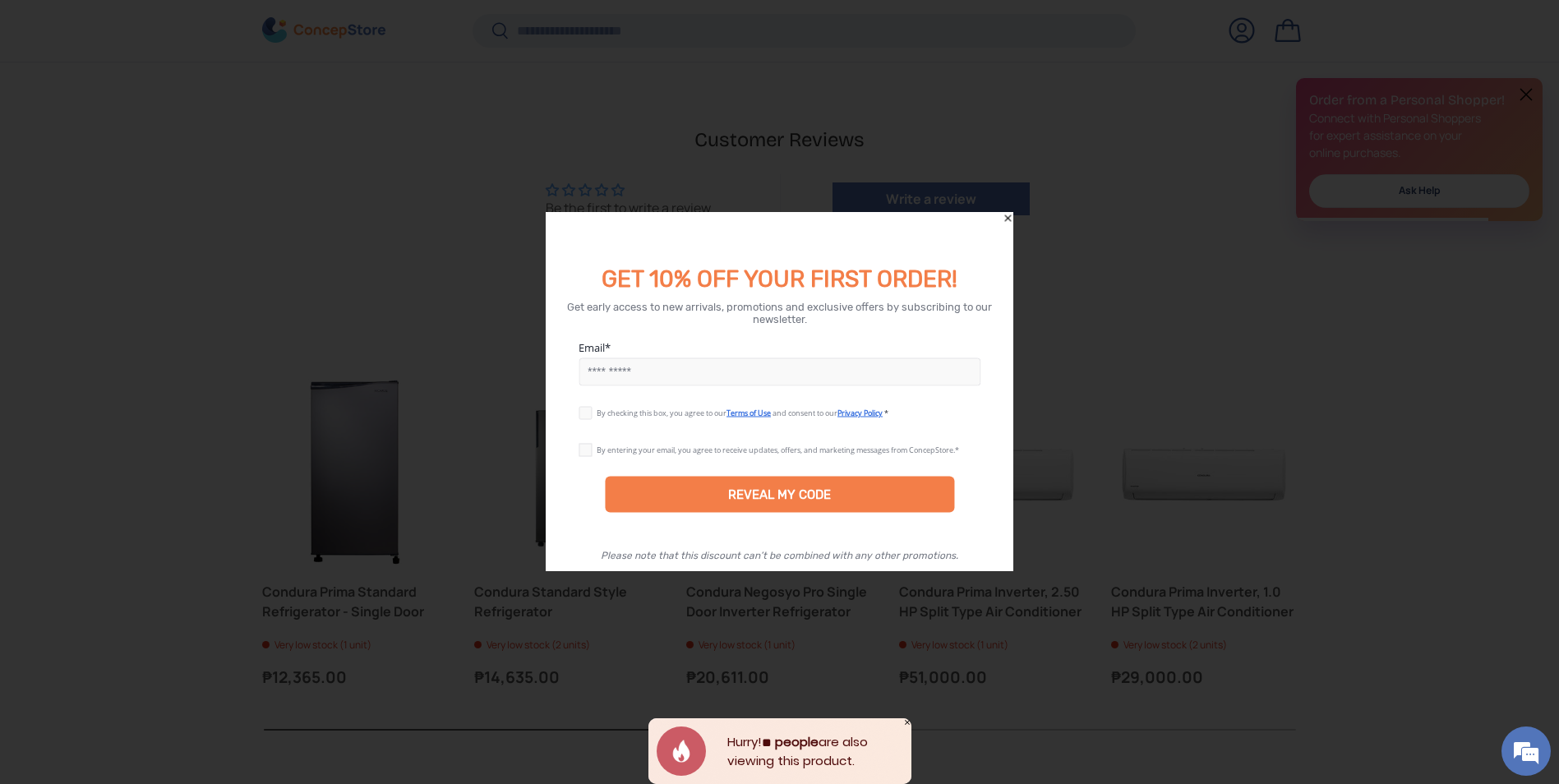 click 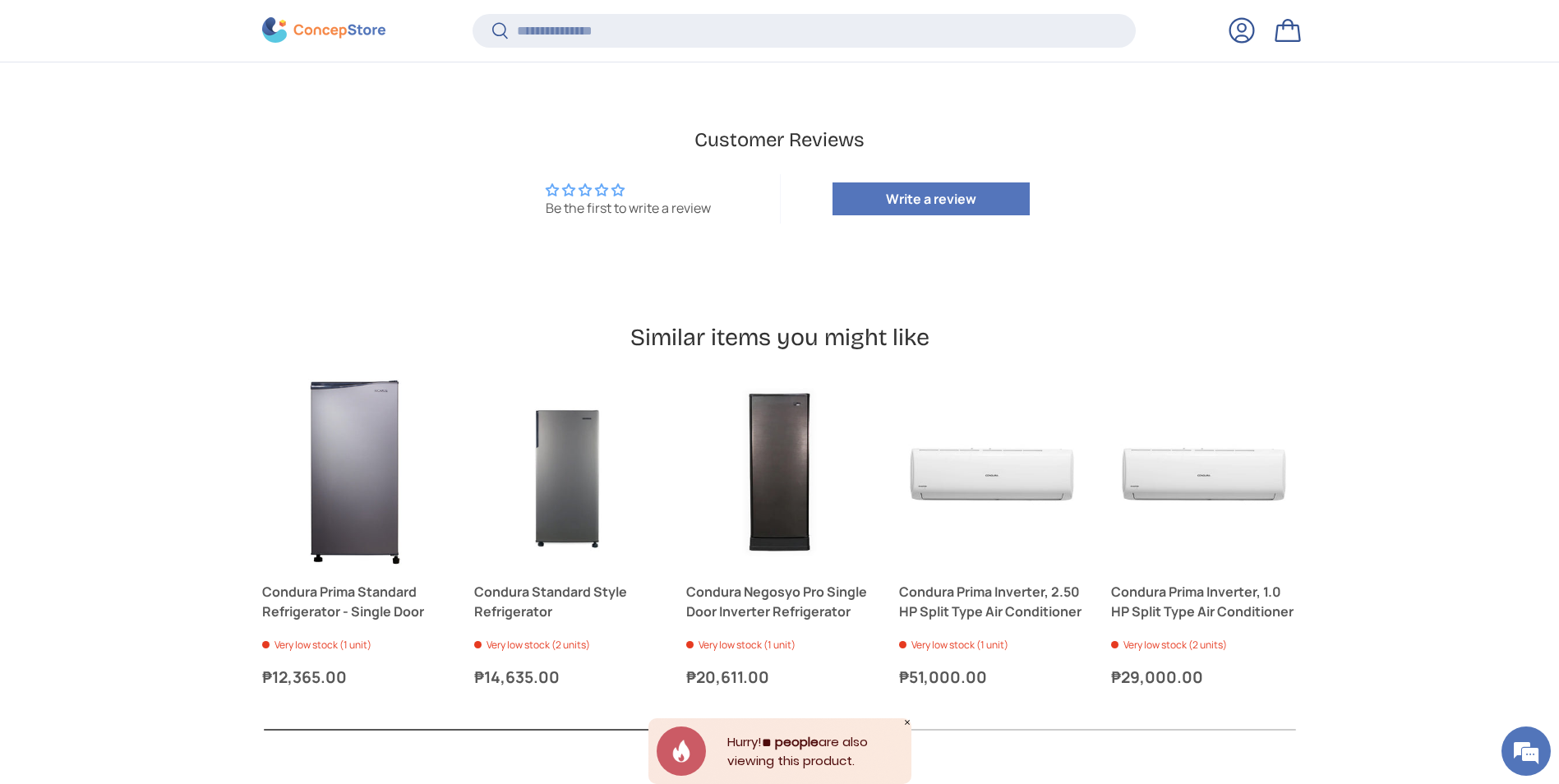 scroll, scrollTop: 0, scrollLeft: 0, axis: both 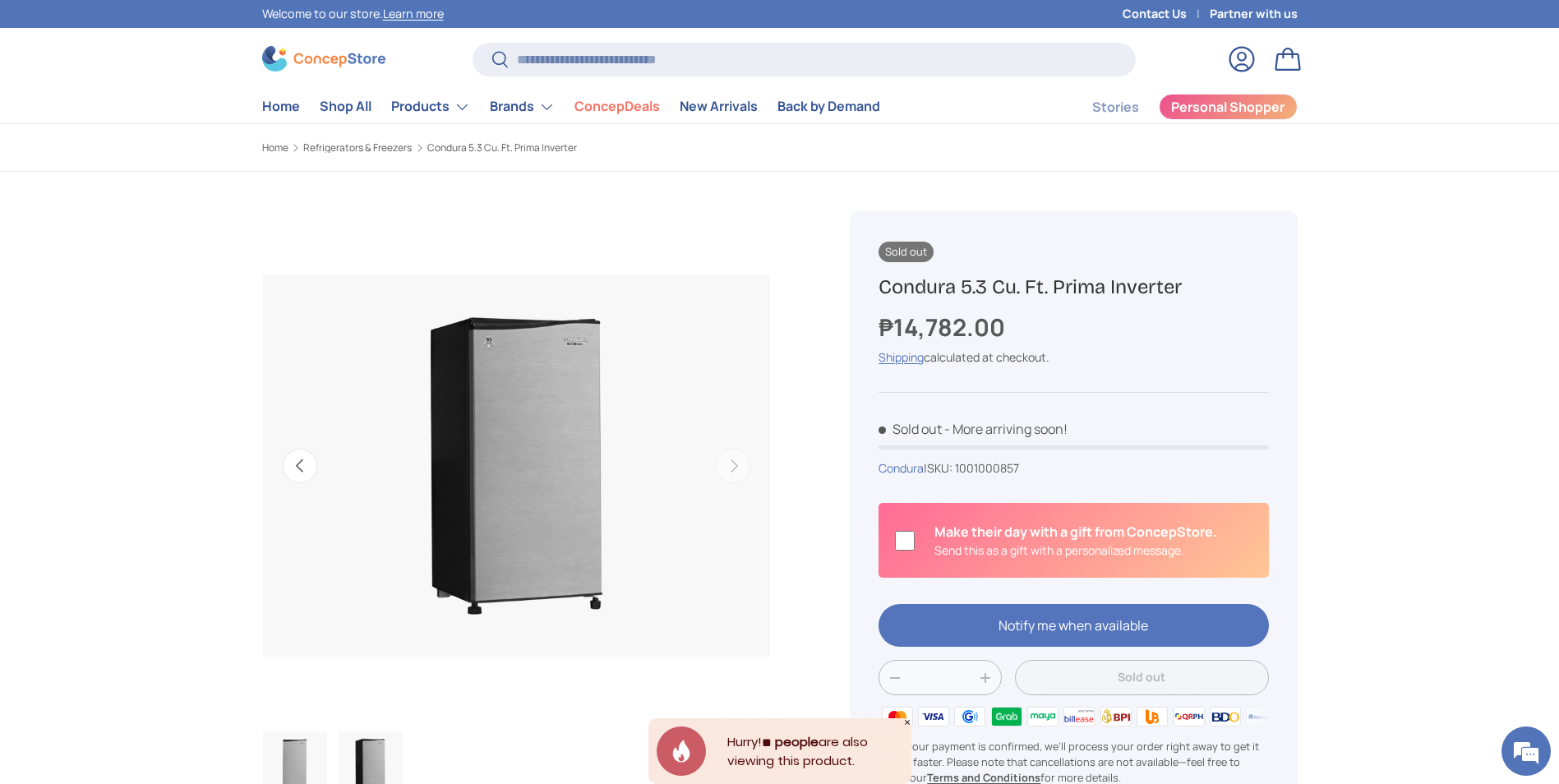 drag, startPoint x: 1195, startPoint y: 284, endPoint x: 882, endPoint y: 285, distance: 313.0016 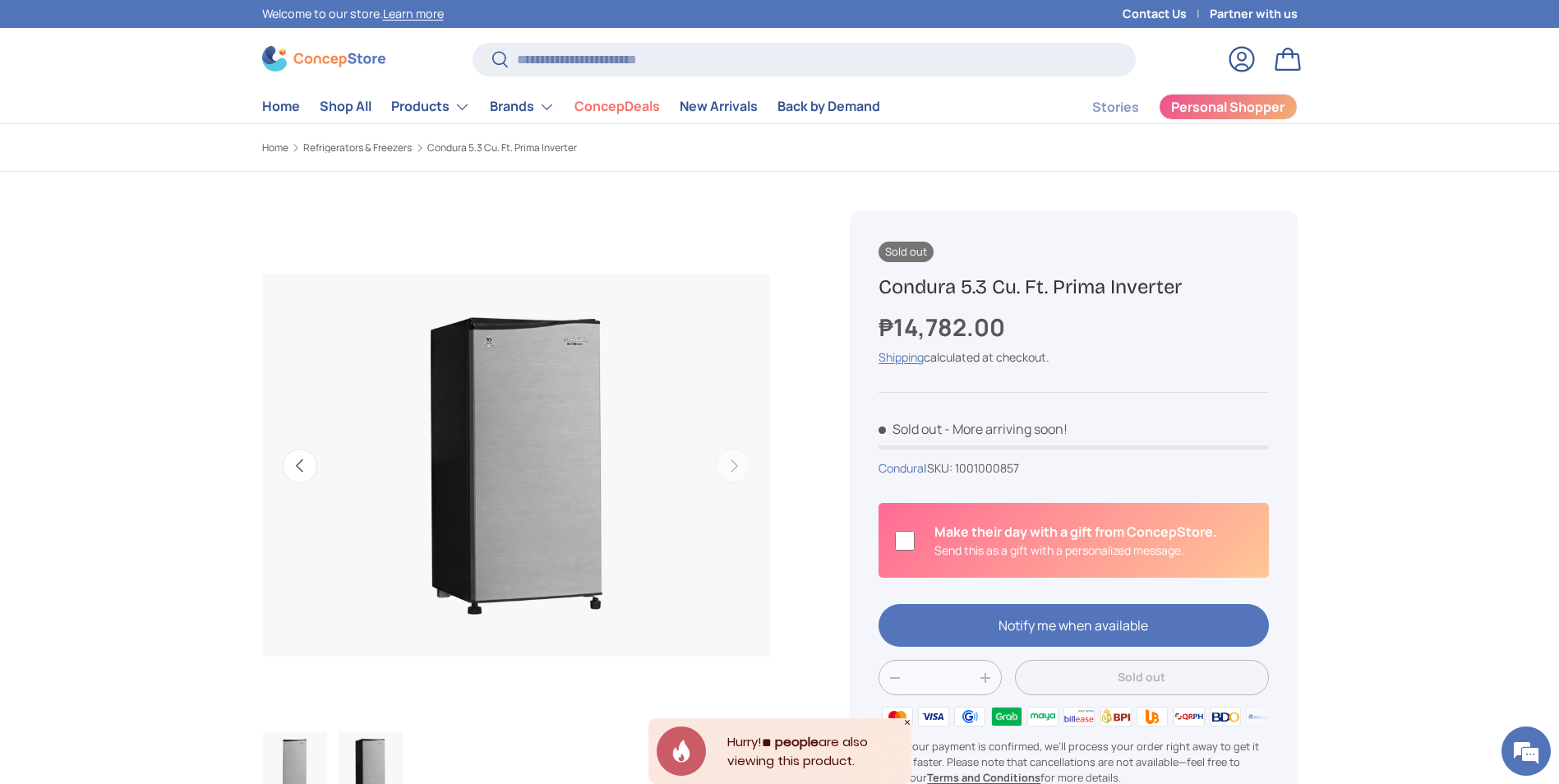 copy on "Condura 5.3 Cu. Ft. Prima Inverter" 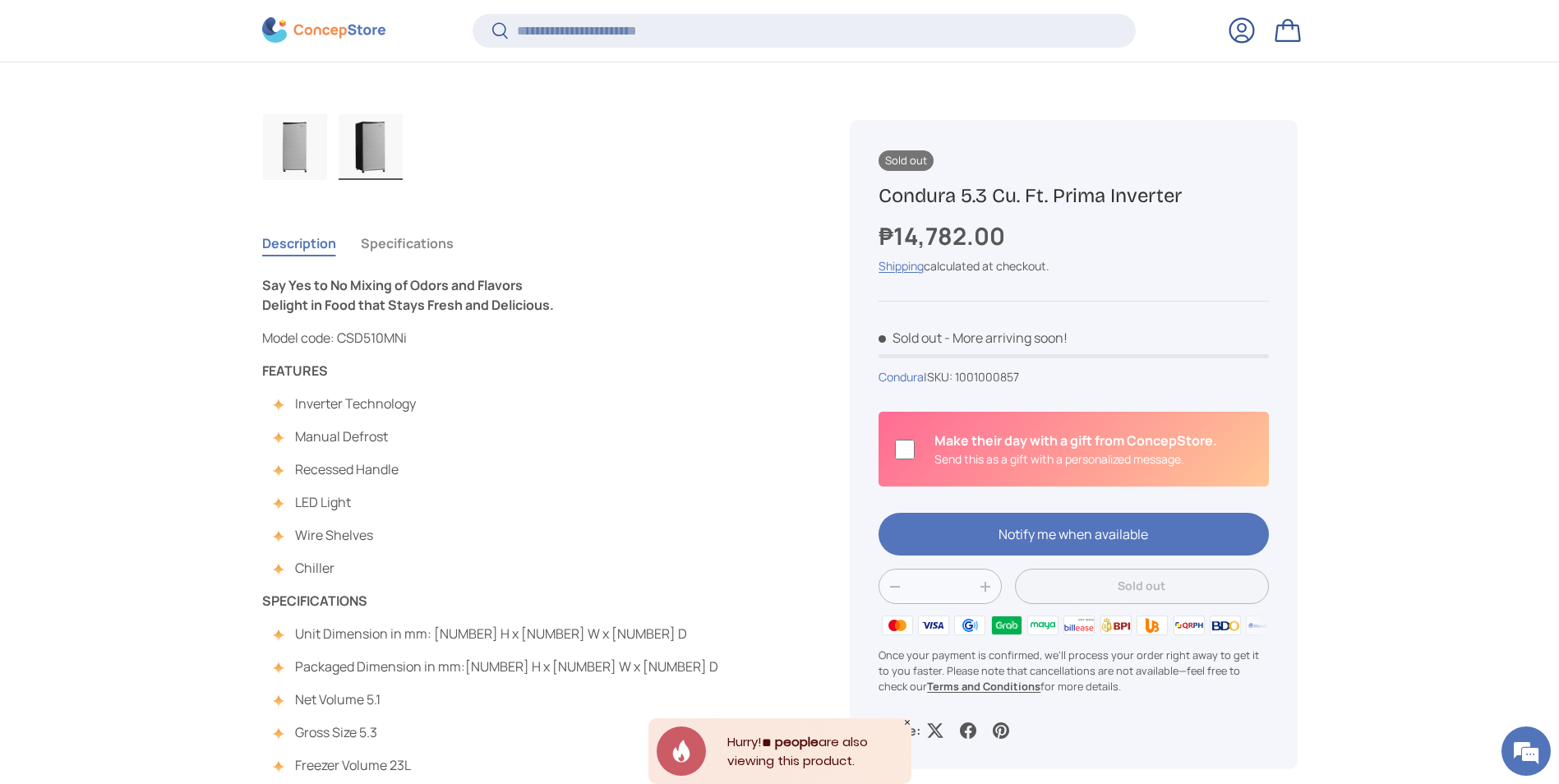 scroll, scrollTop: 654, scrollLeft: 0, axis: vertical 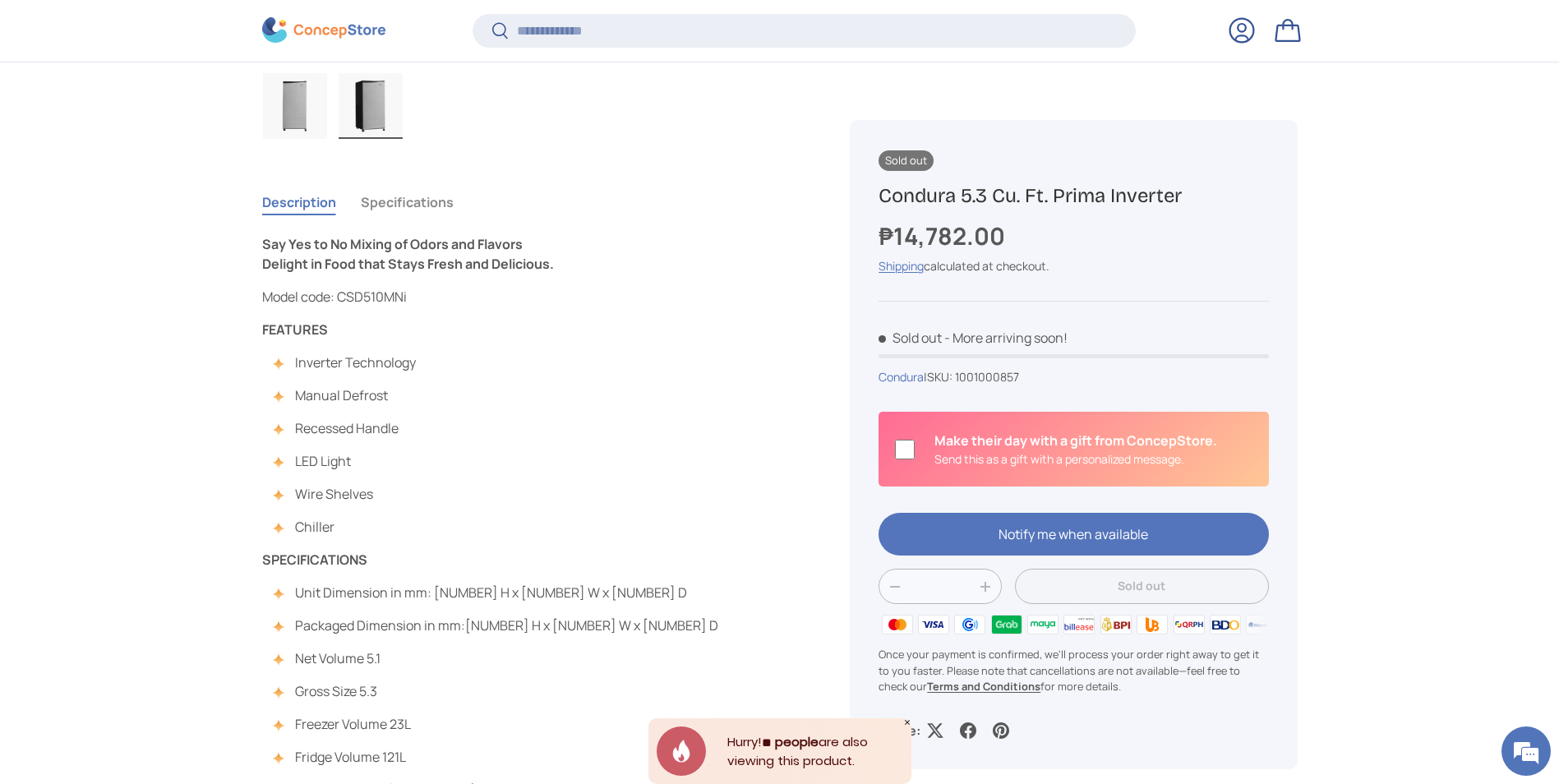 click on "Delight in Food that Stays Fresh and Delicious." at bounding box center [408, 264] 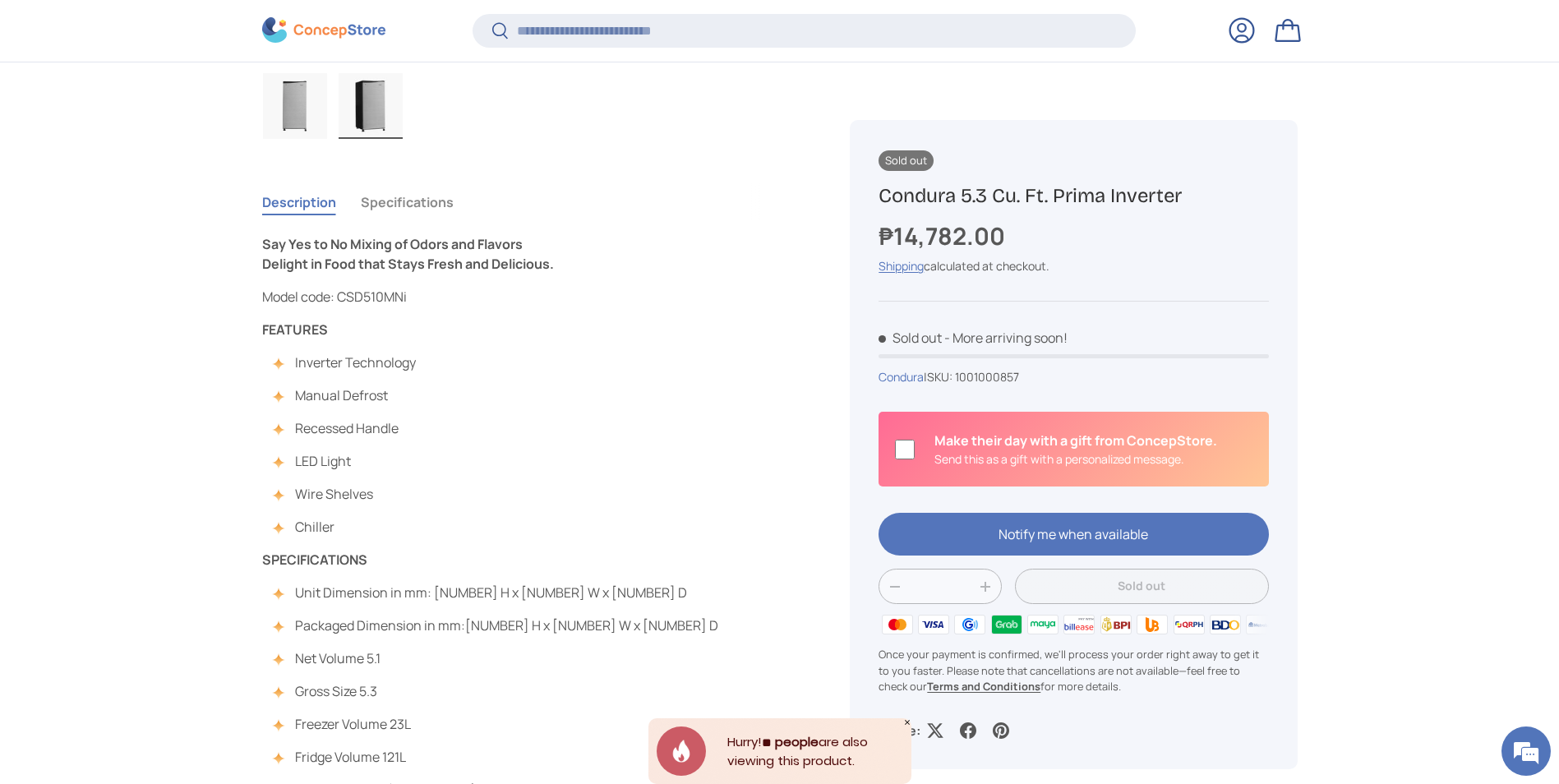 drag, startPoint x: 420, startPoint y: 294, endPoint x: 344, endPoint y: 293, distance: 76.0066 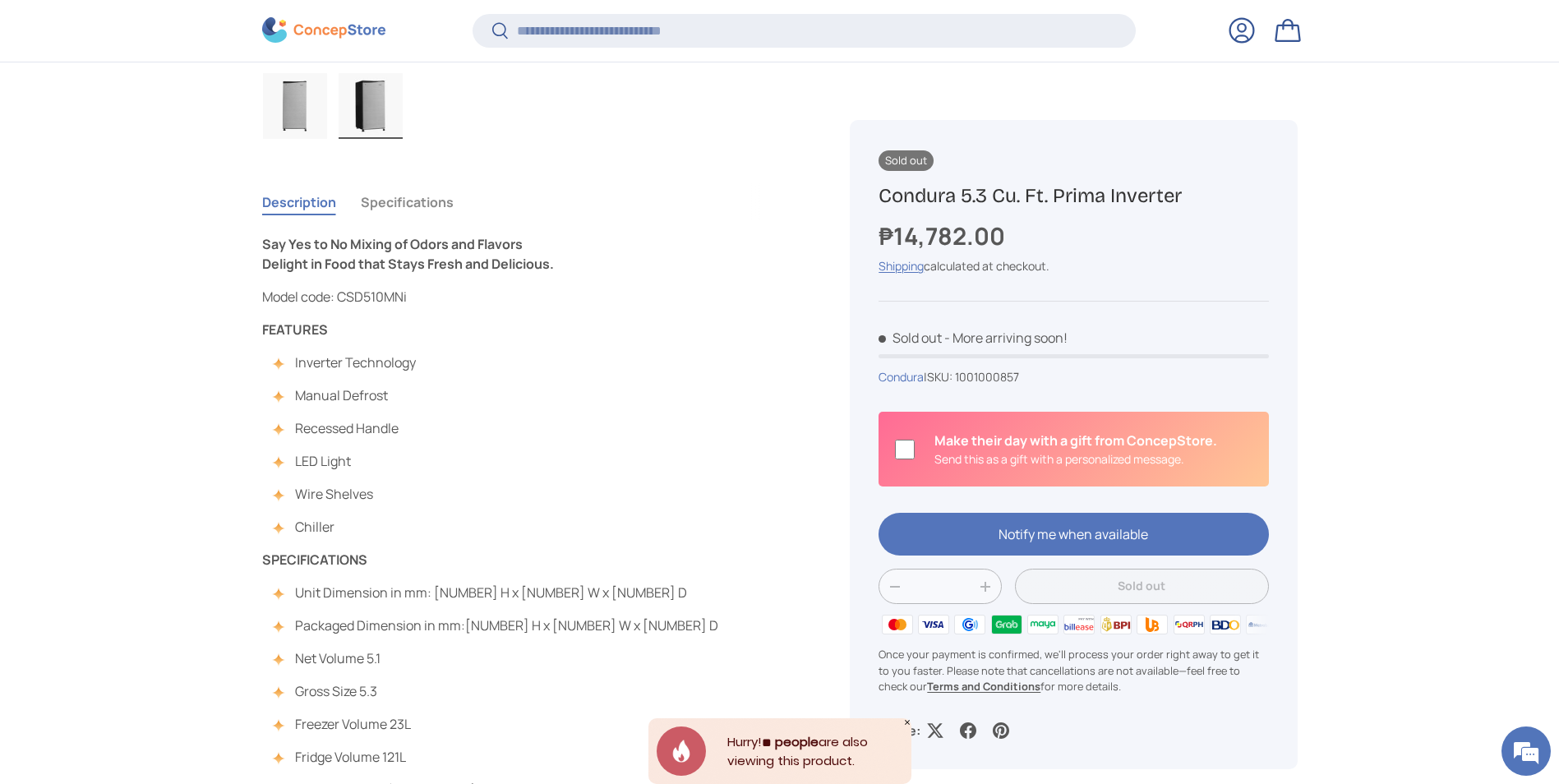 copy on "CSD510MNi" 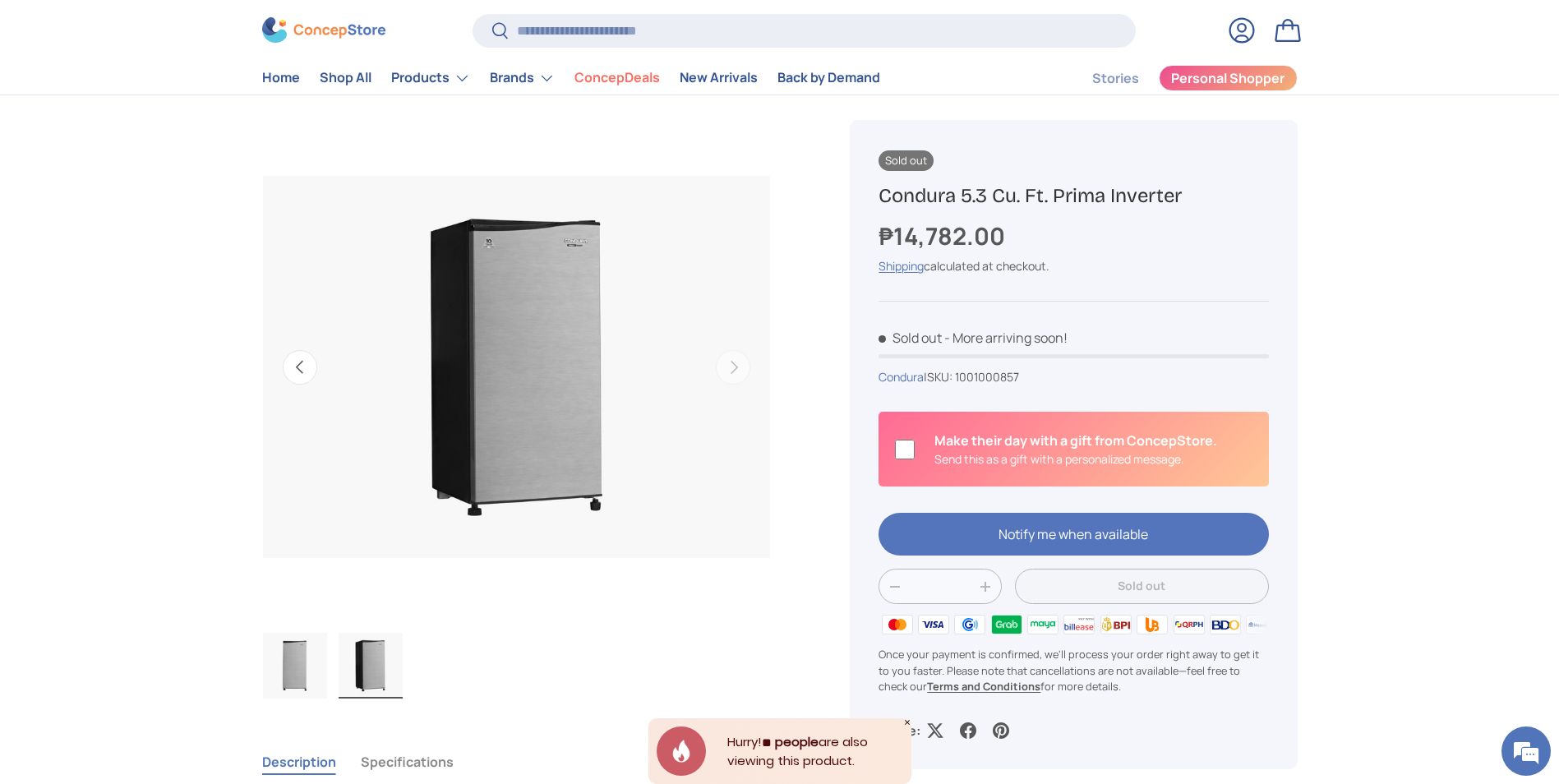 scroll, scrollTop: 0, scrollLeft: 0, axis: both 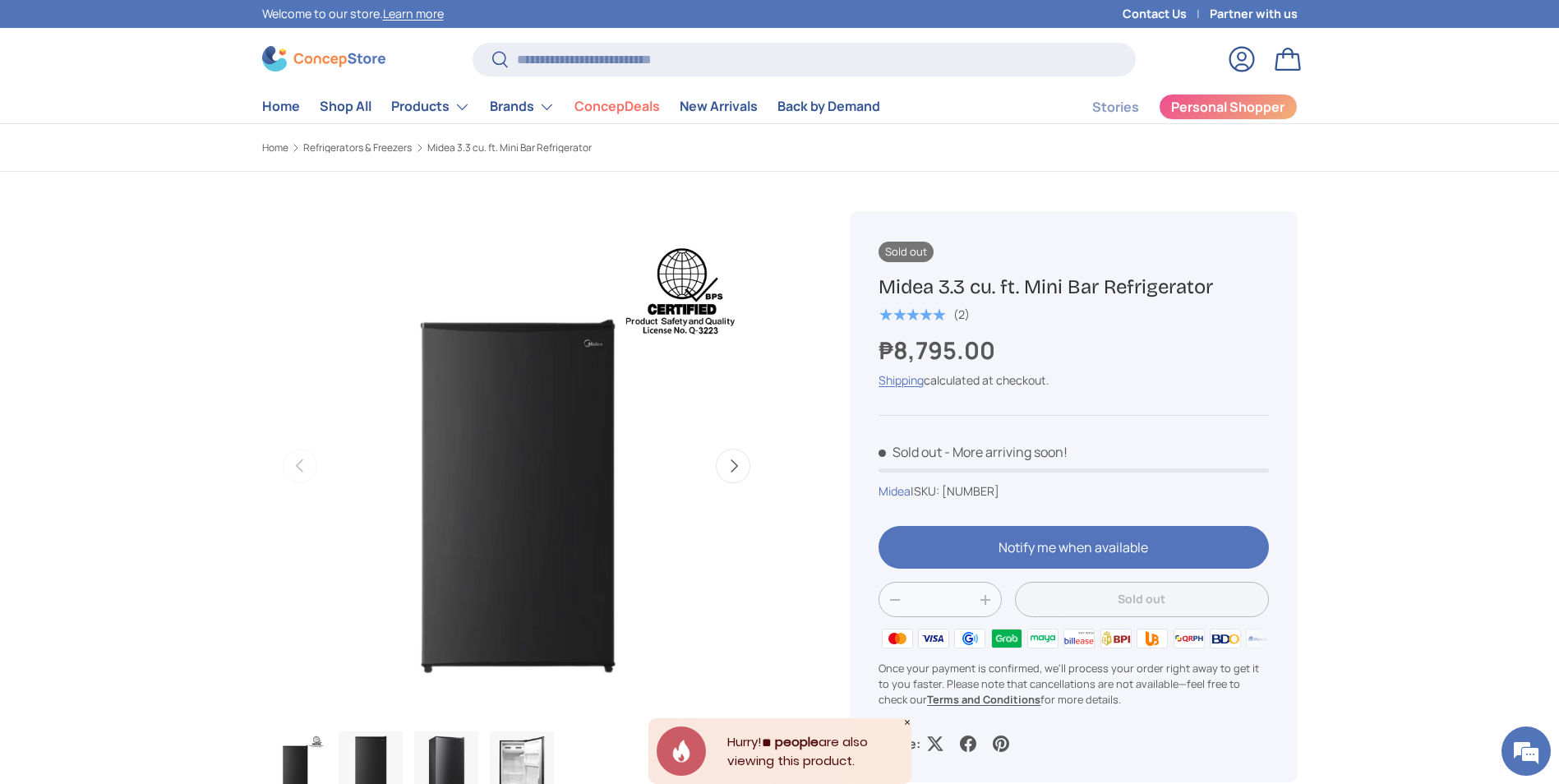 click on "Next" at bounding box center (733, 466) 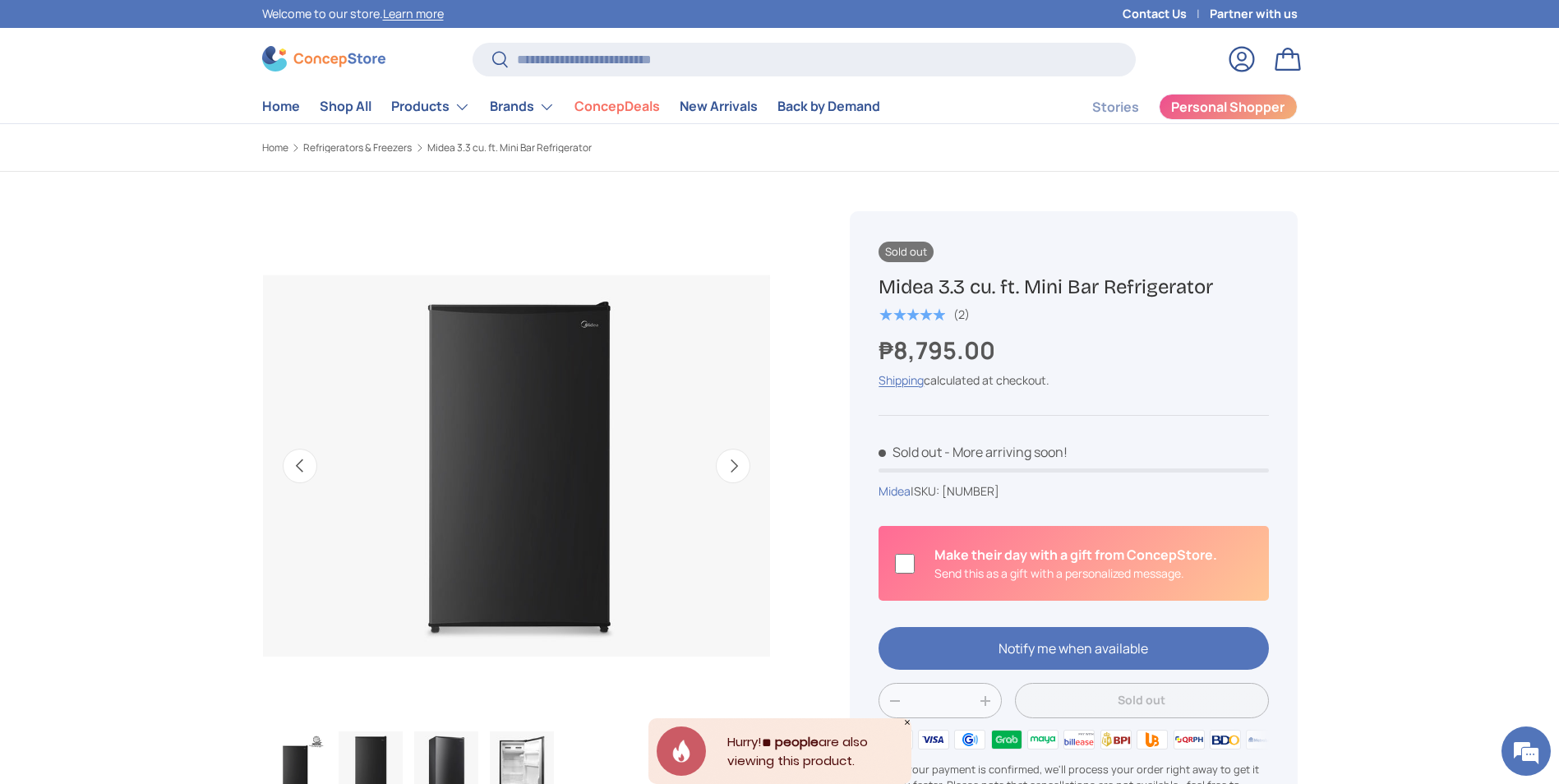 click on "Next" at bounding box center (733, 466) 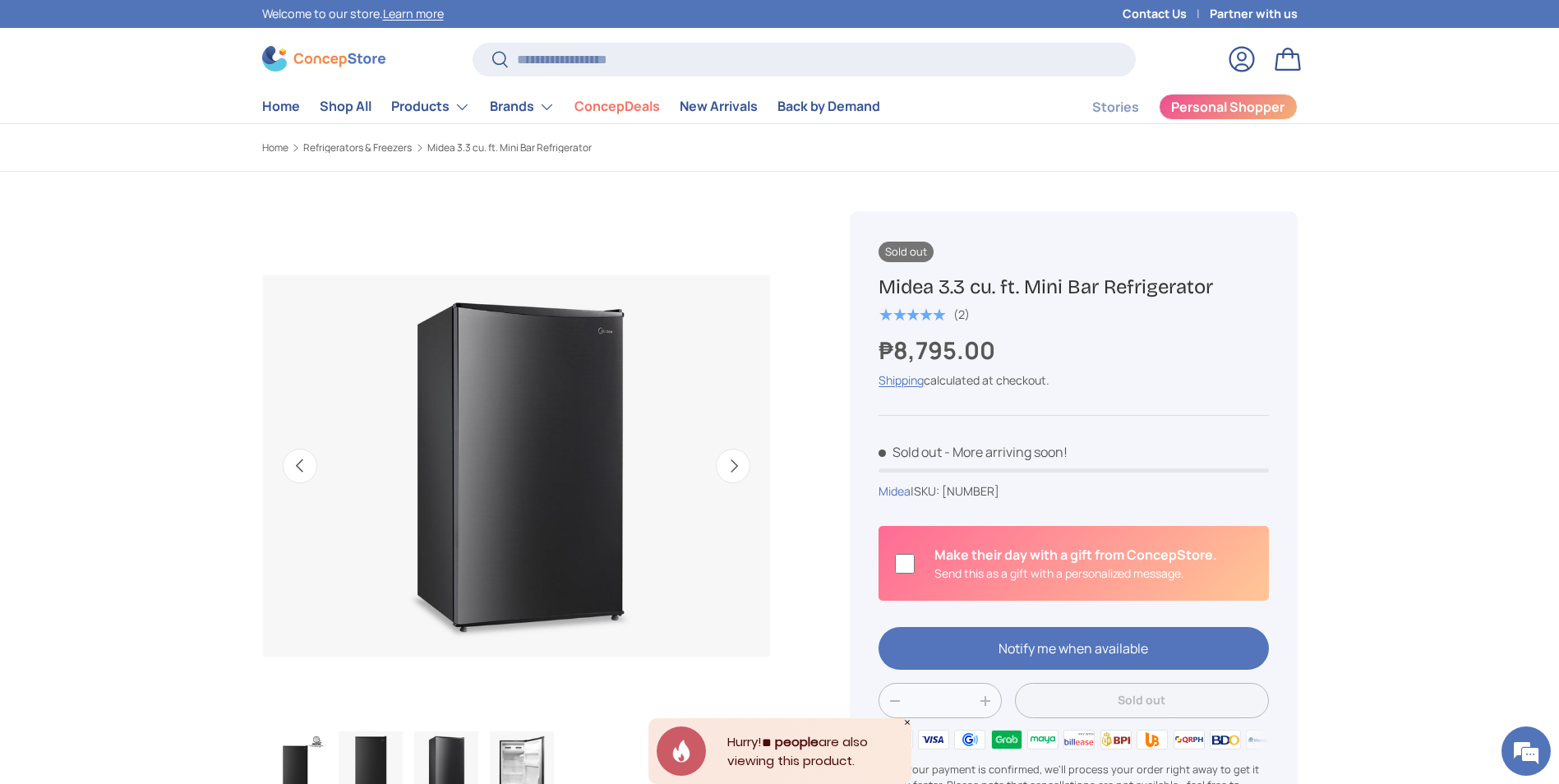 click on "Next" at bounding box center (733, 466) 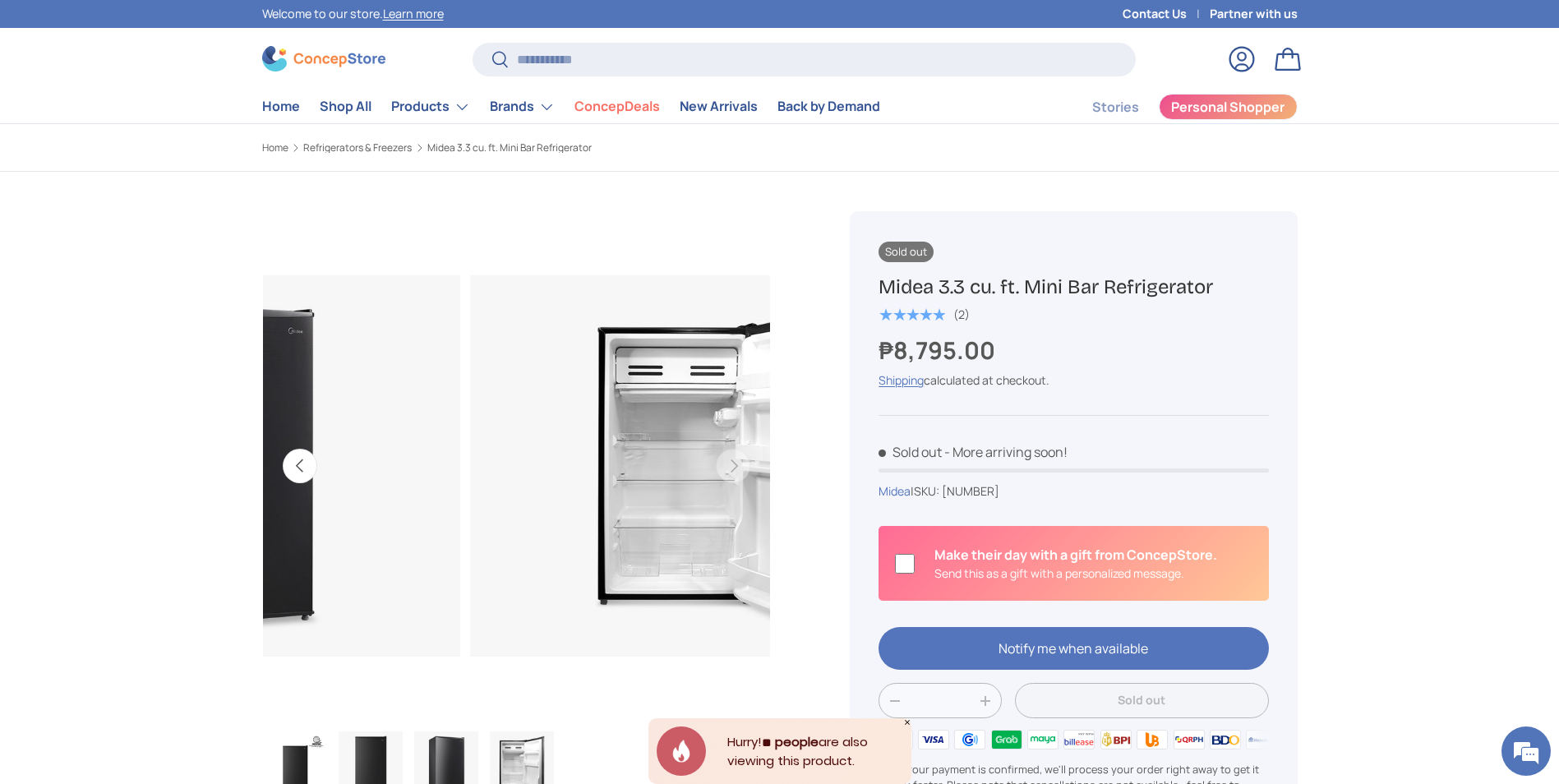 scroll, scrollTop: 0, scrollLeft: 1552, axis: horizontal 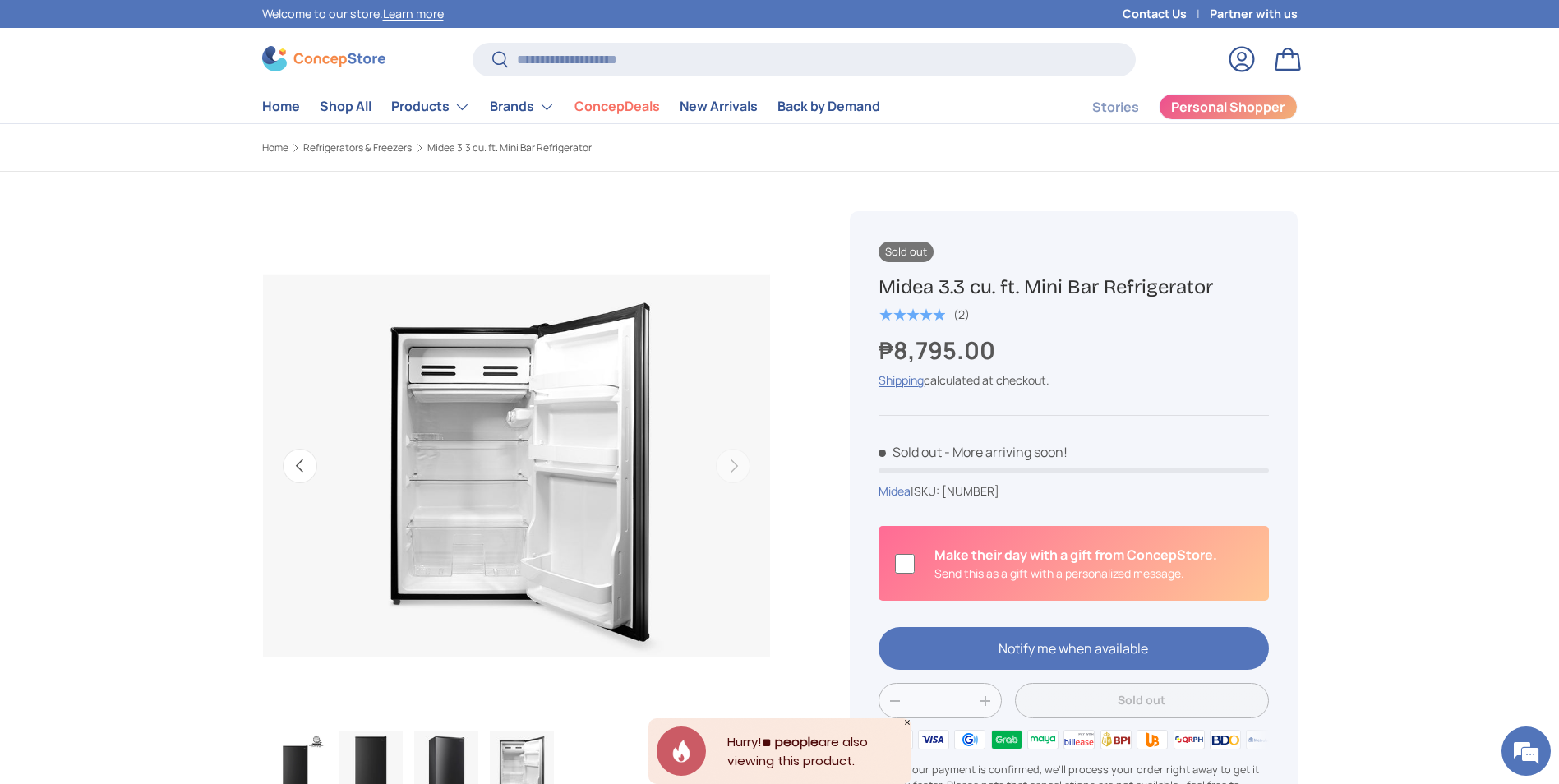 drag, startPoint x: 1214, startPoint y: 285, endPoint x: 882, endPoint y: 284, distance: 332.00151 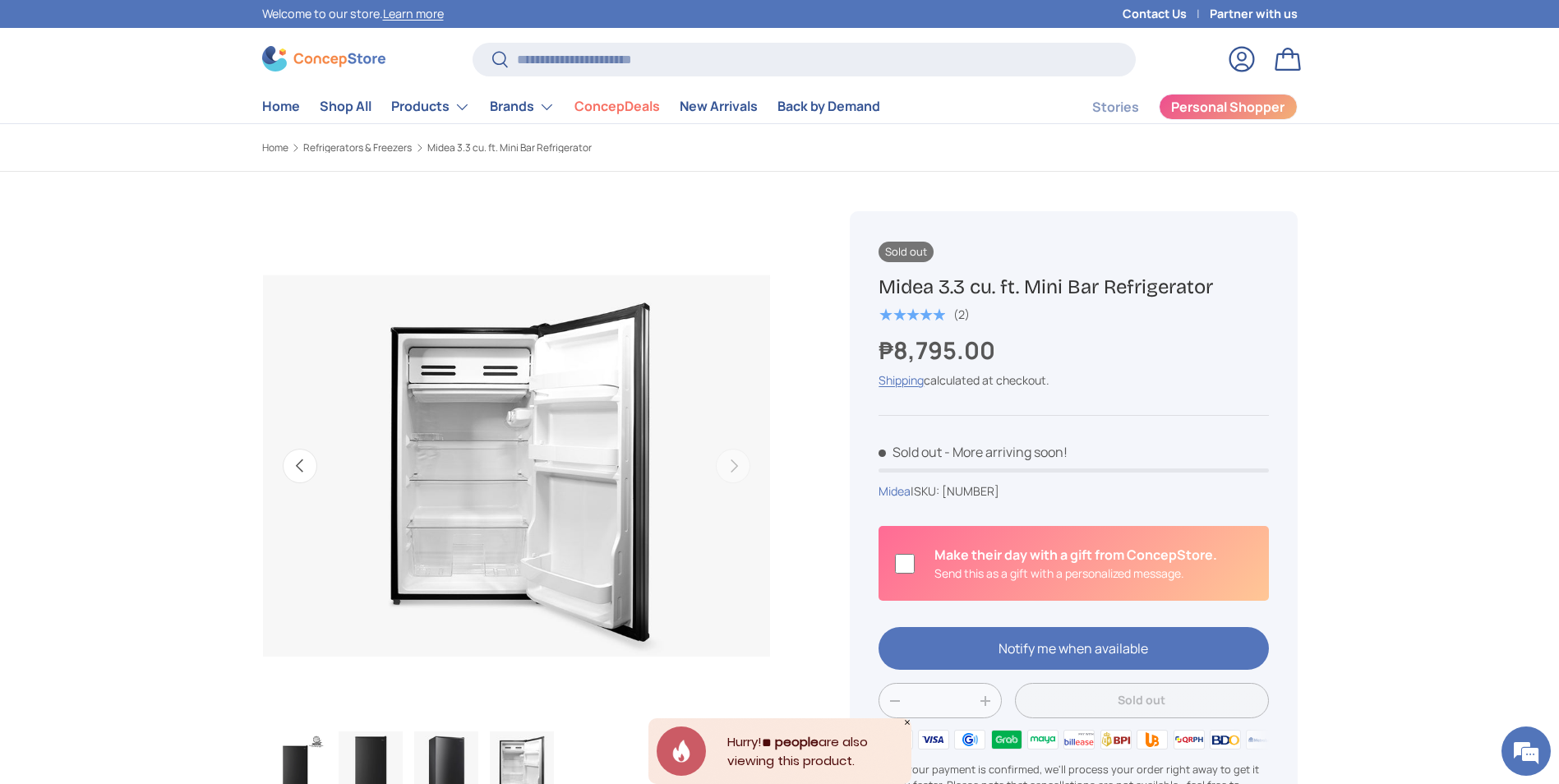 copy on "Midea 3.3 cu. ft. Mini Bar Refrigerator" 